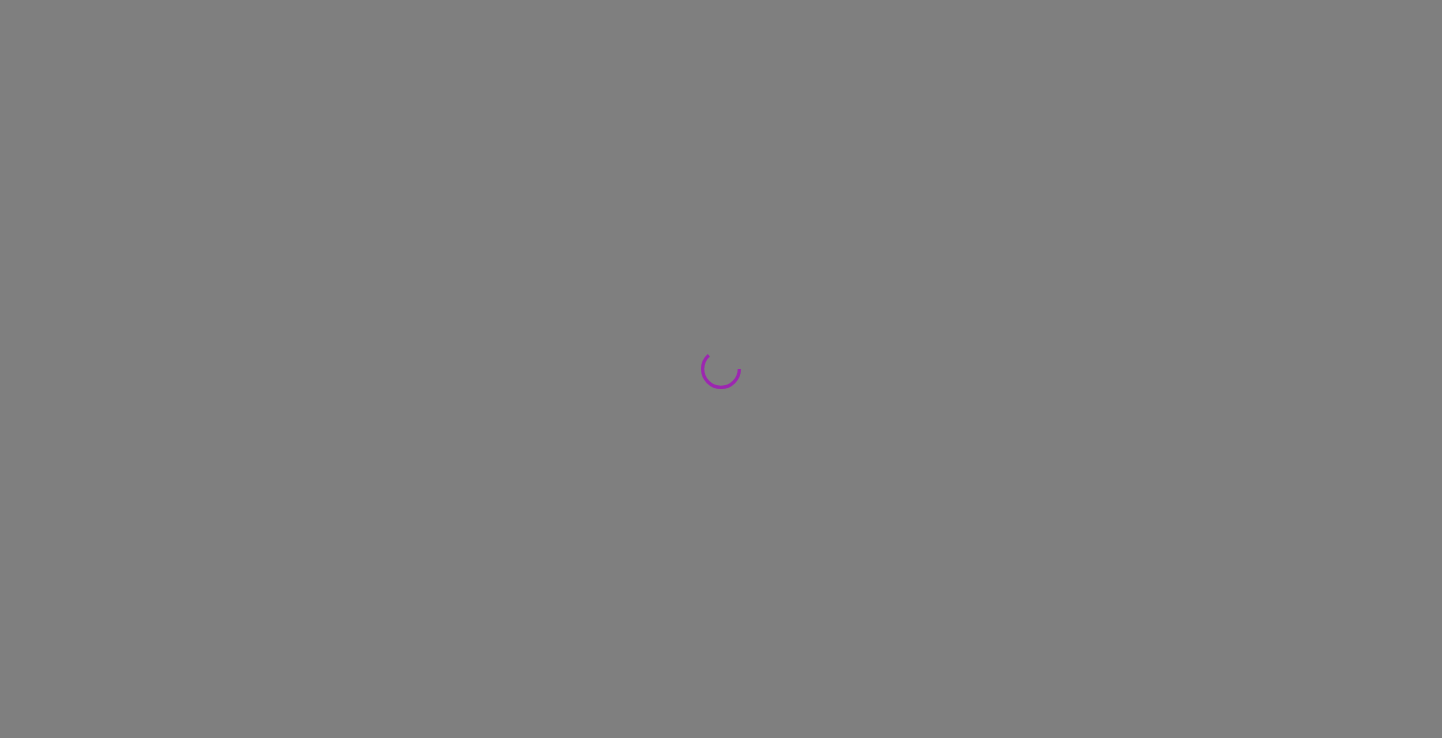 scroll, scrollTop: 0, scrollLeft: 0, axis: both 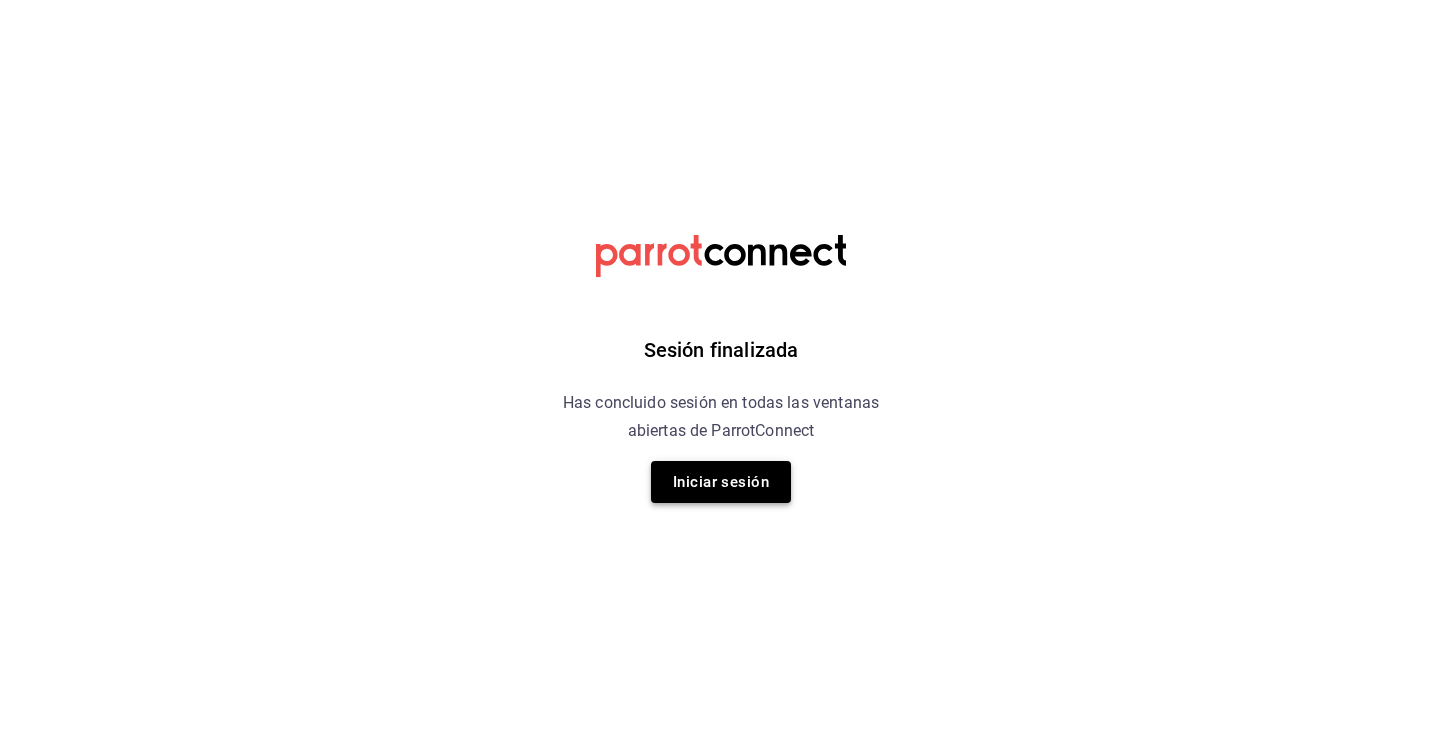 click on "Iniciar sesión" at bounding box center (721, 482) 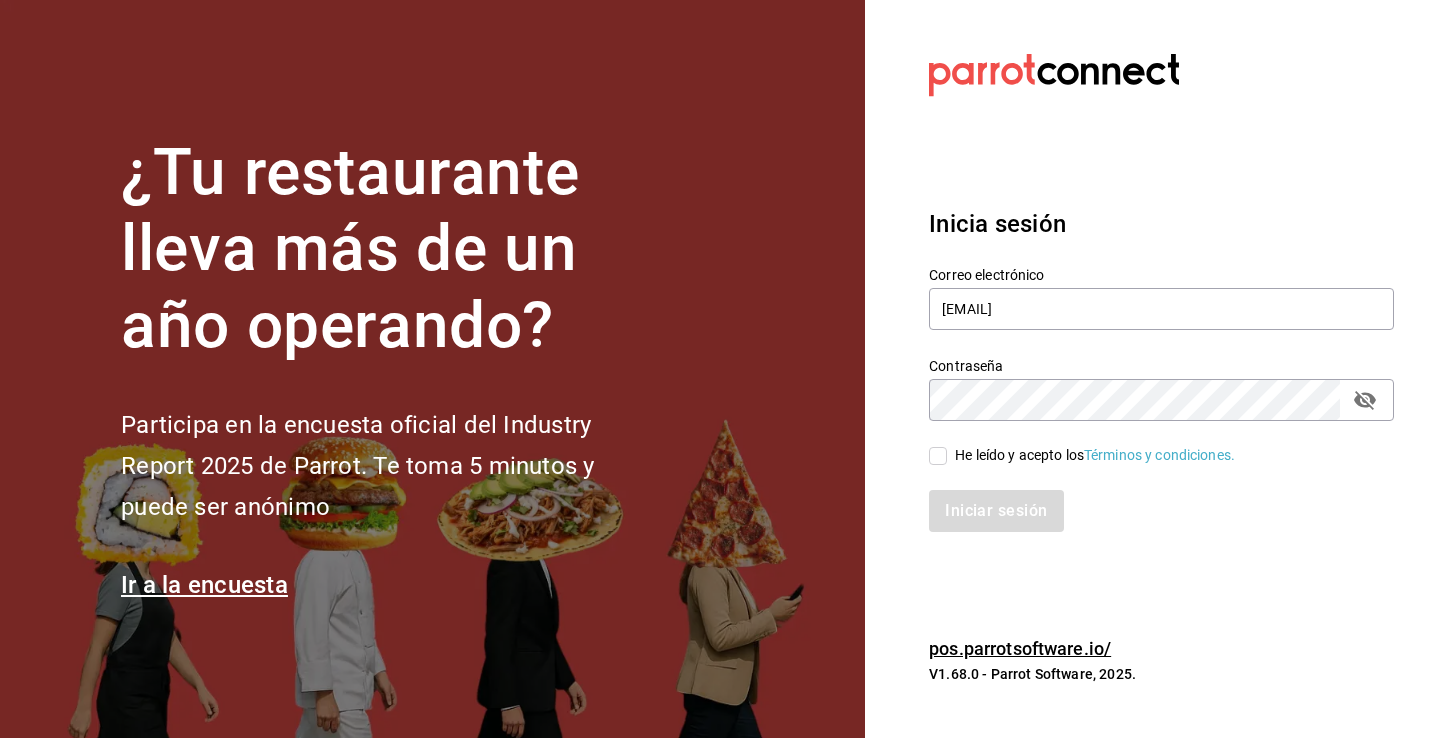 drag, startPoint x: 930, startPoint y: 451, endPoint x: 932, endPoint y: 467, distance: 16.124516 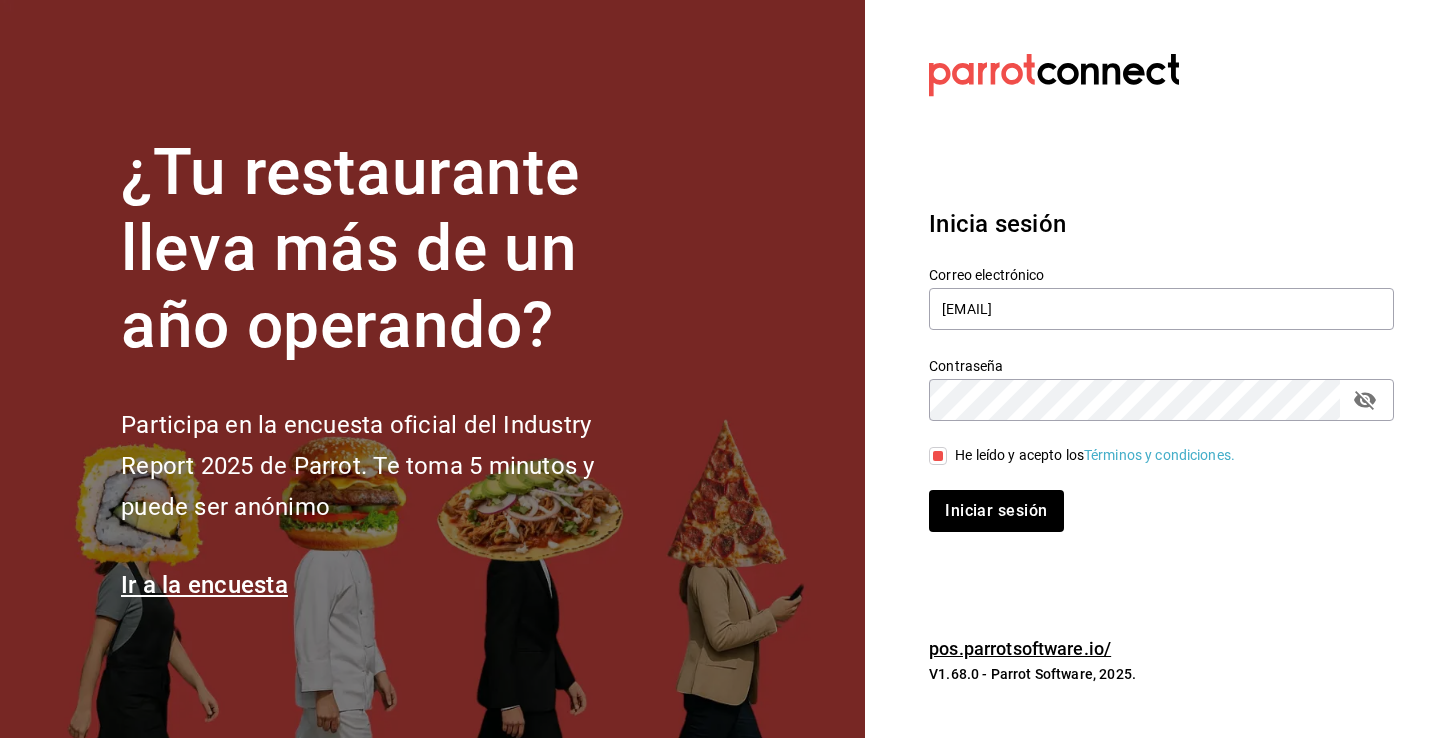 click on "Inicia sesión Correo electrónico [EMAIL] Contraseña Contraseña He leído y acepto los Términos y condiciones. Iniciar sesión" at bounding box center (1161, 369) 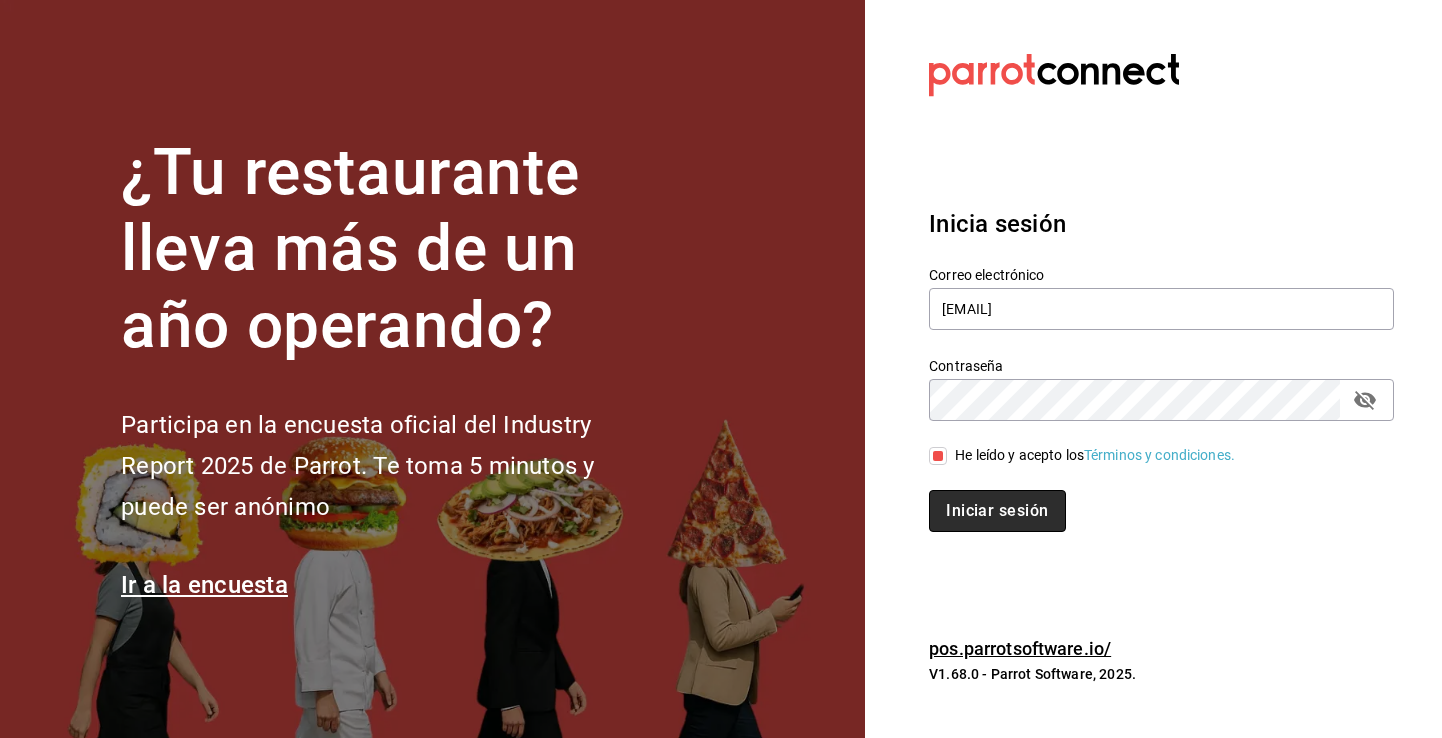click on "Iniciar sesión" at bounding box center [997, 511] 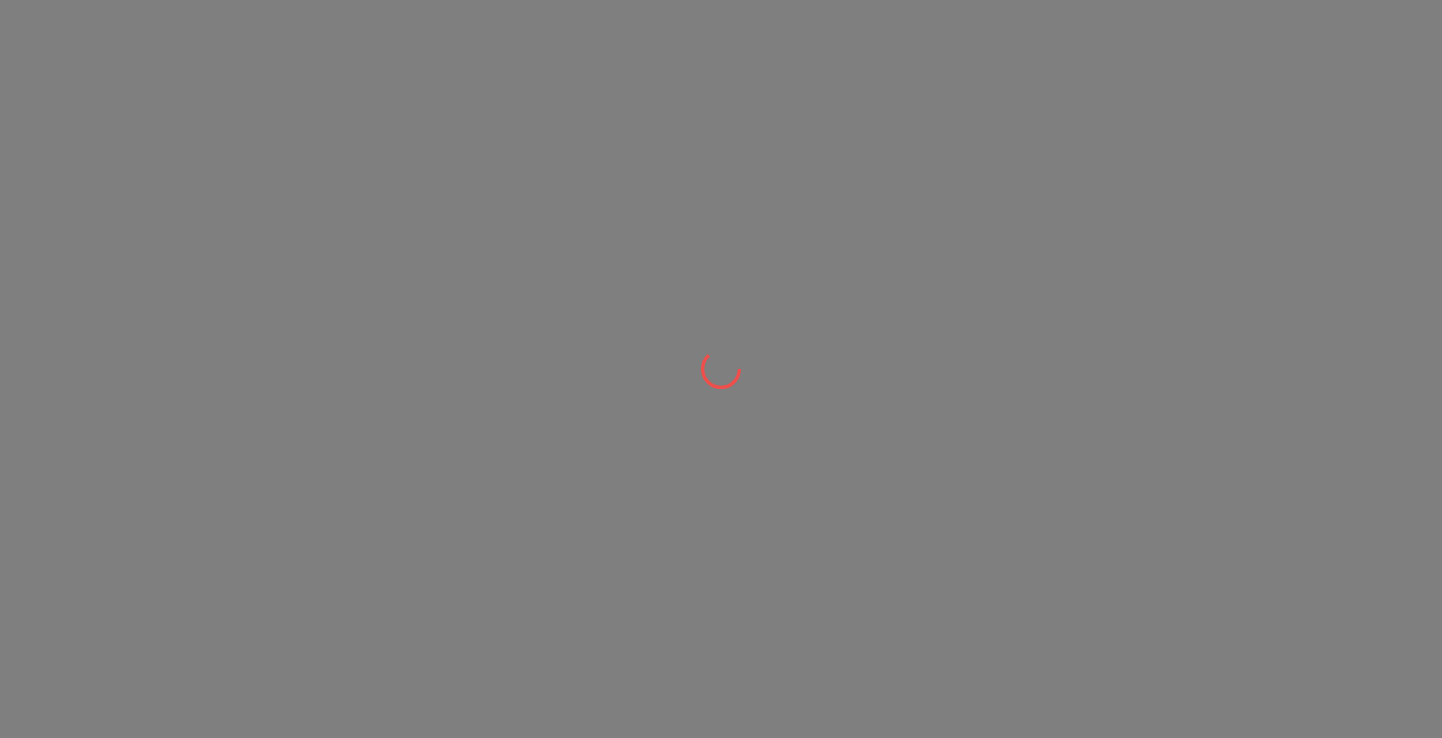 scroll, scrollTop: 0, scrollLeft: 0, axis: both 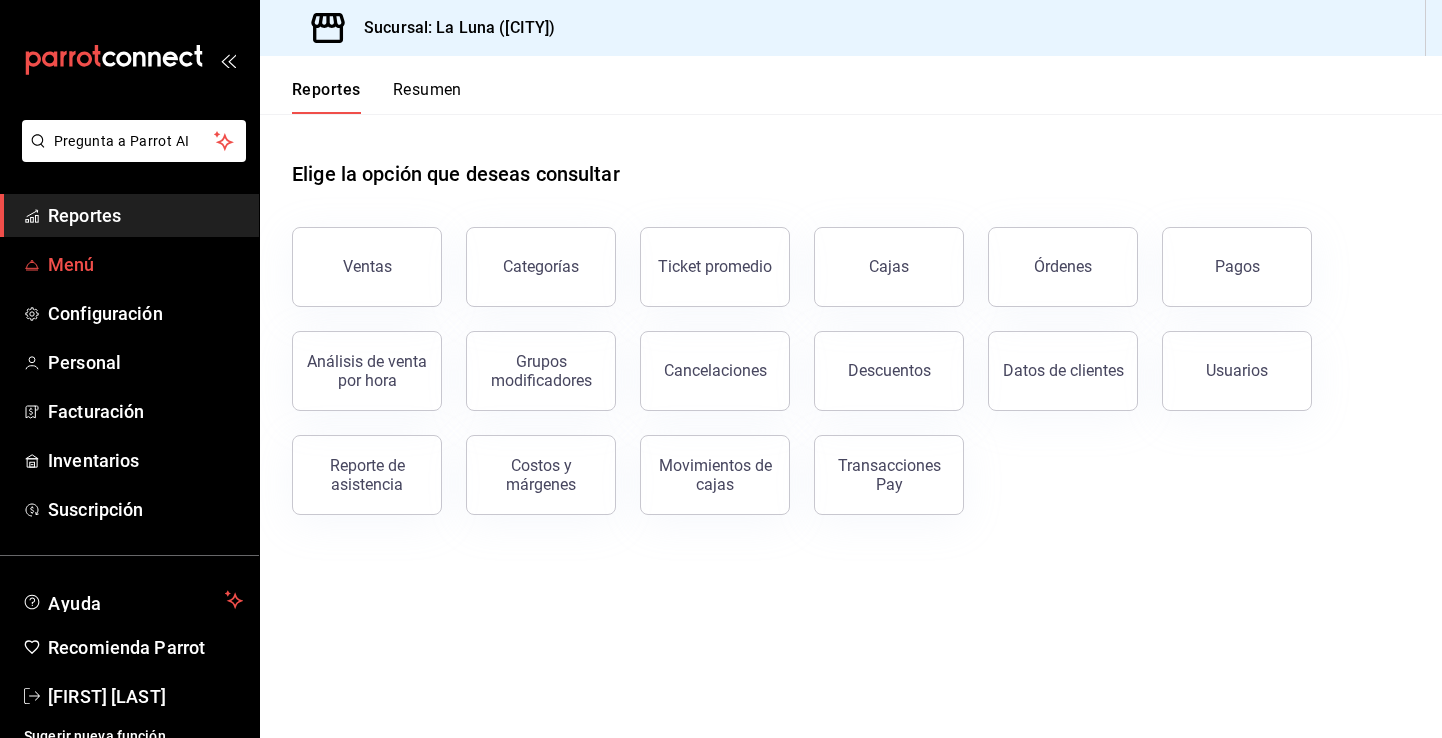 click on "Menú" at bounding box center [145, 264] 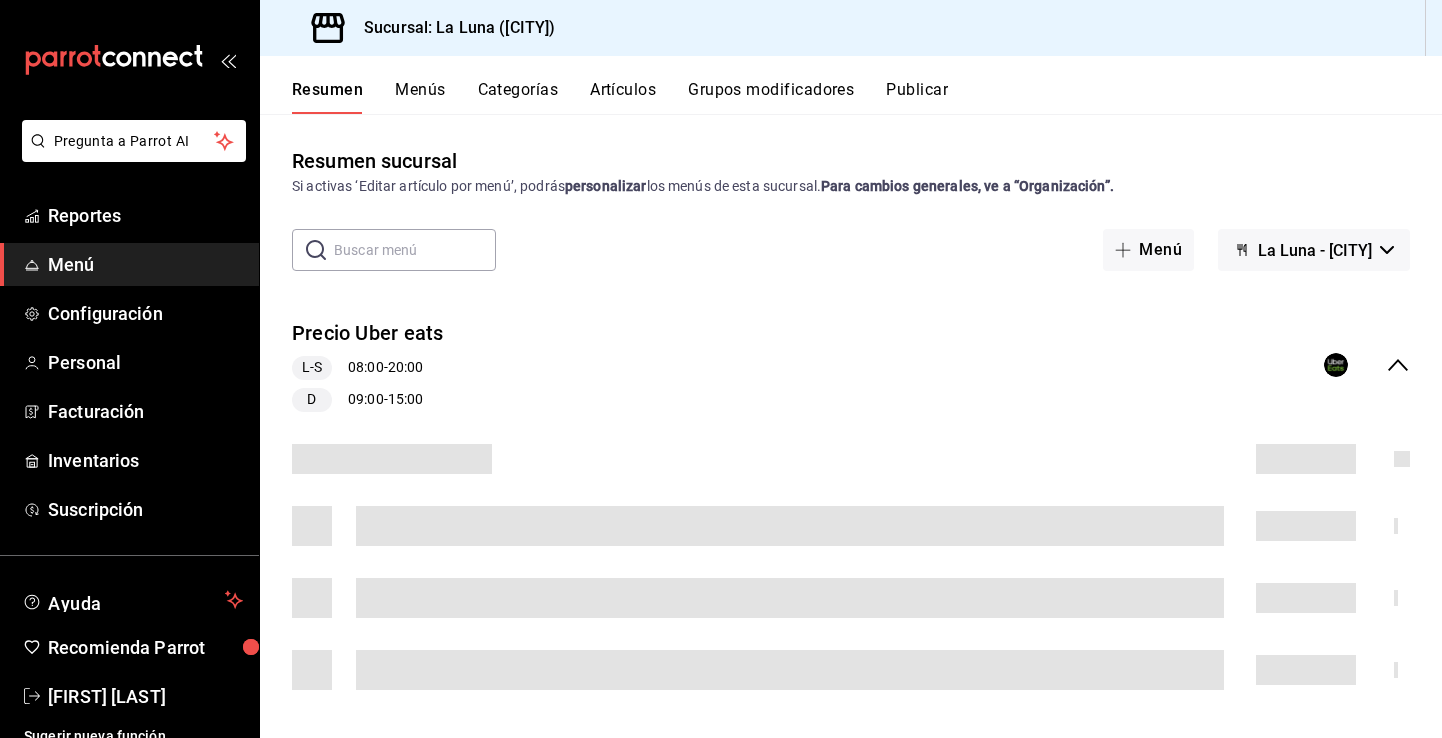 click on "Artículos" at bounding box center (623, 97) 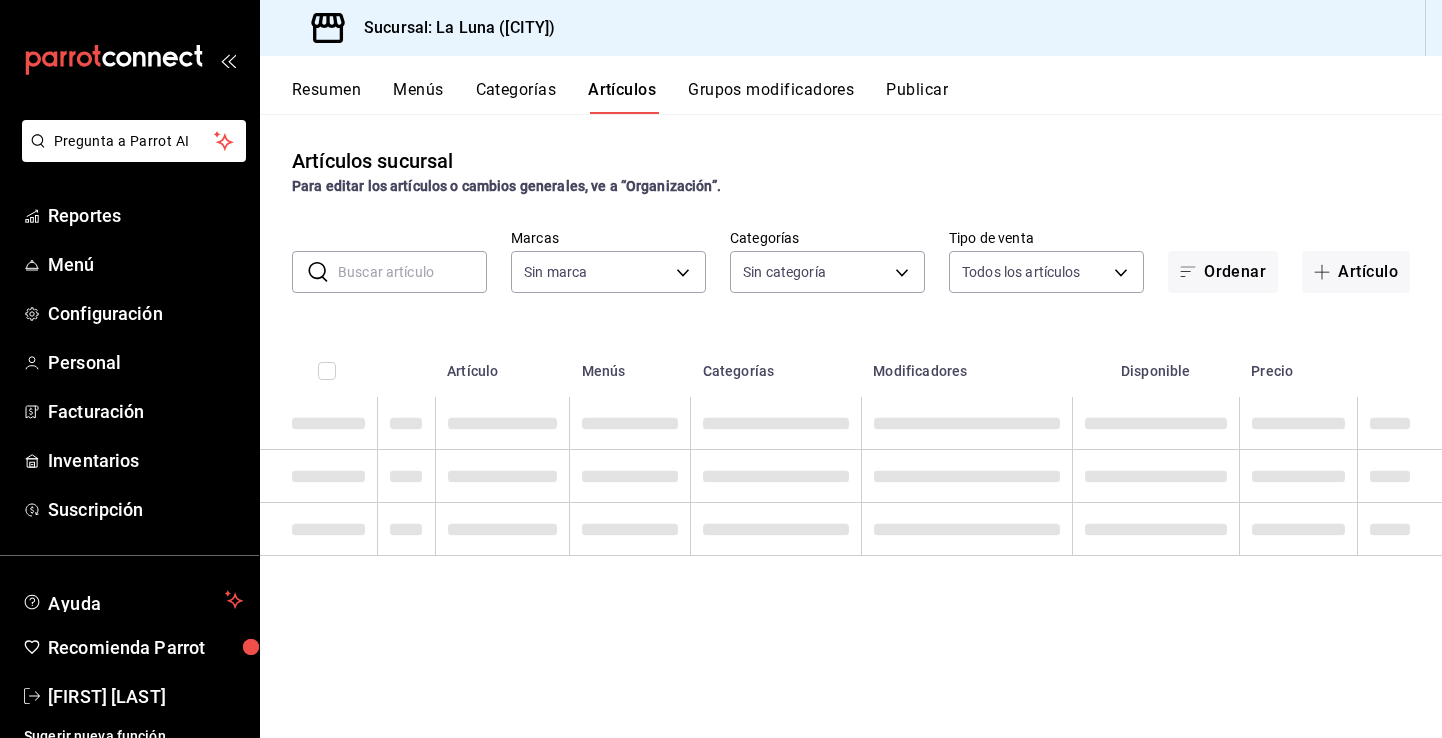 type on "[UUID]" 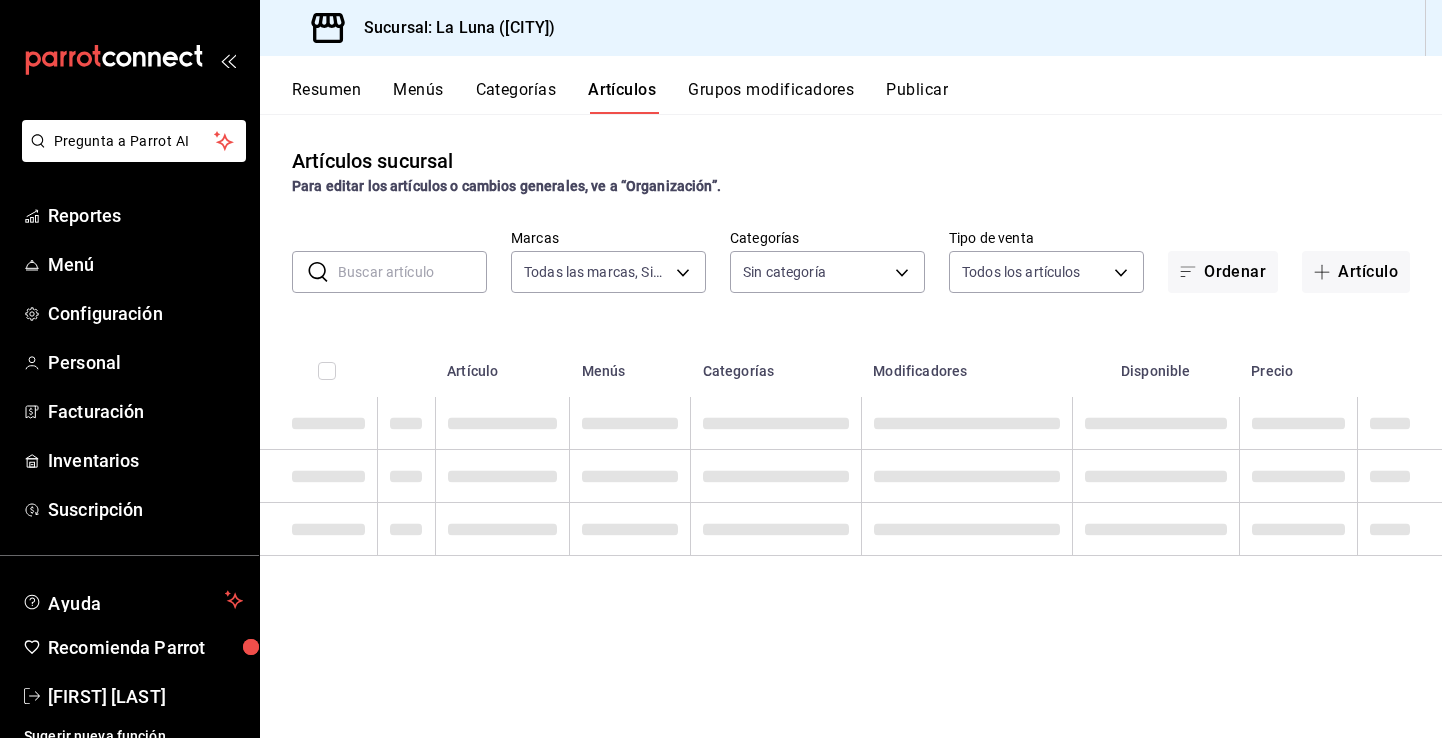 type on "[UUID],[UUID],[UUID],[UUID],[UUID],[UUID],[UUID],[UUID],[UUID],[UUID],[UUID],[UUID],[UUID],[UUID]" 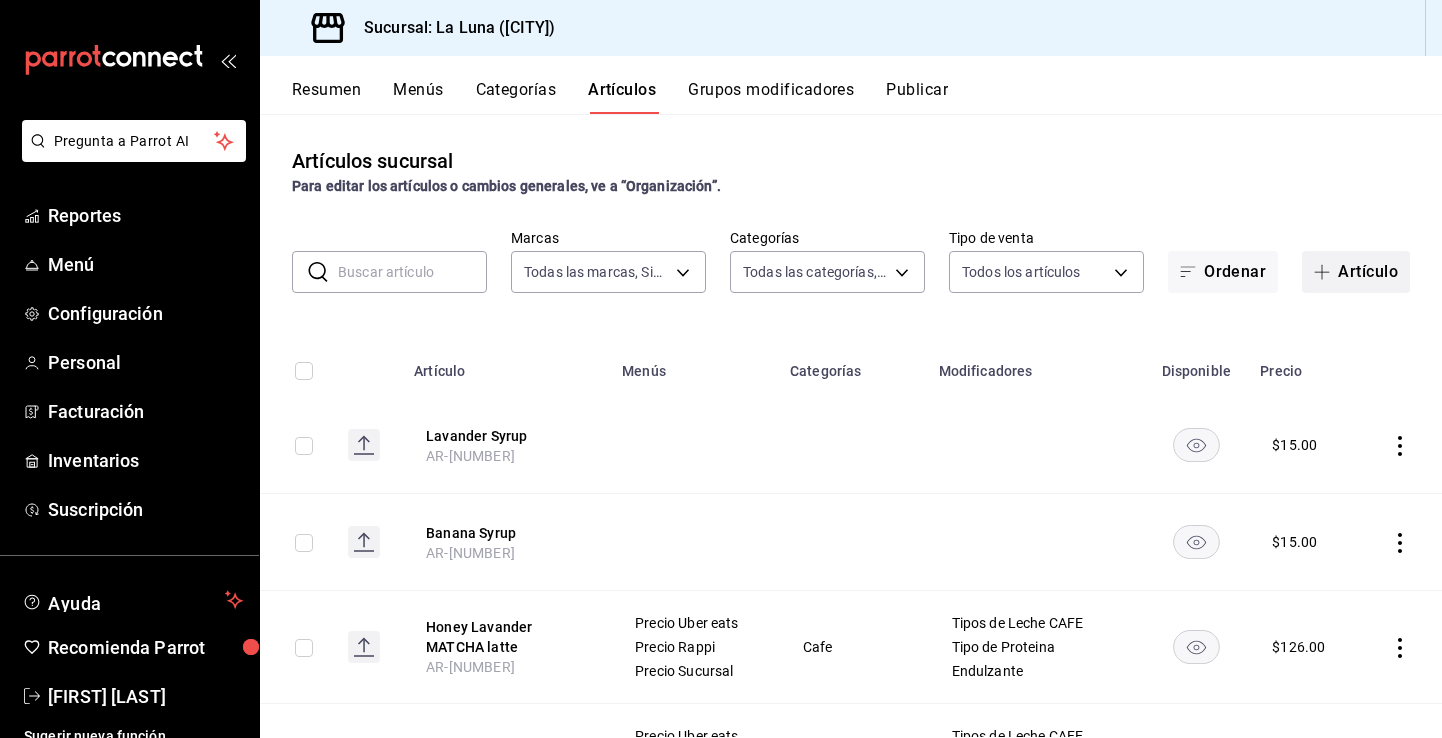 click on "Artículo" at bounding box center [1356, 272] 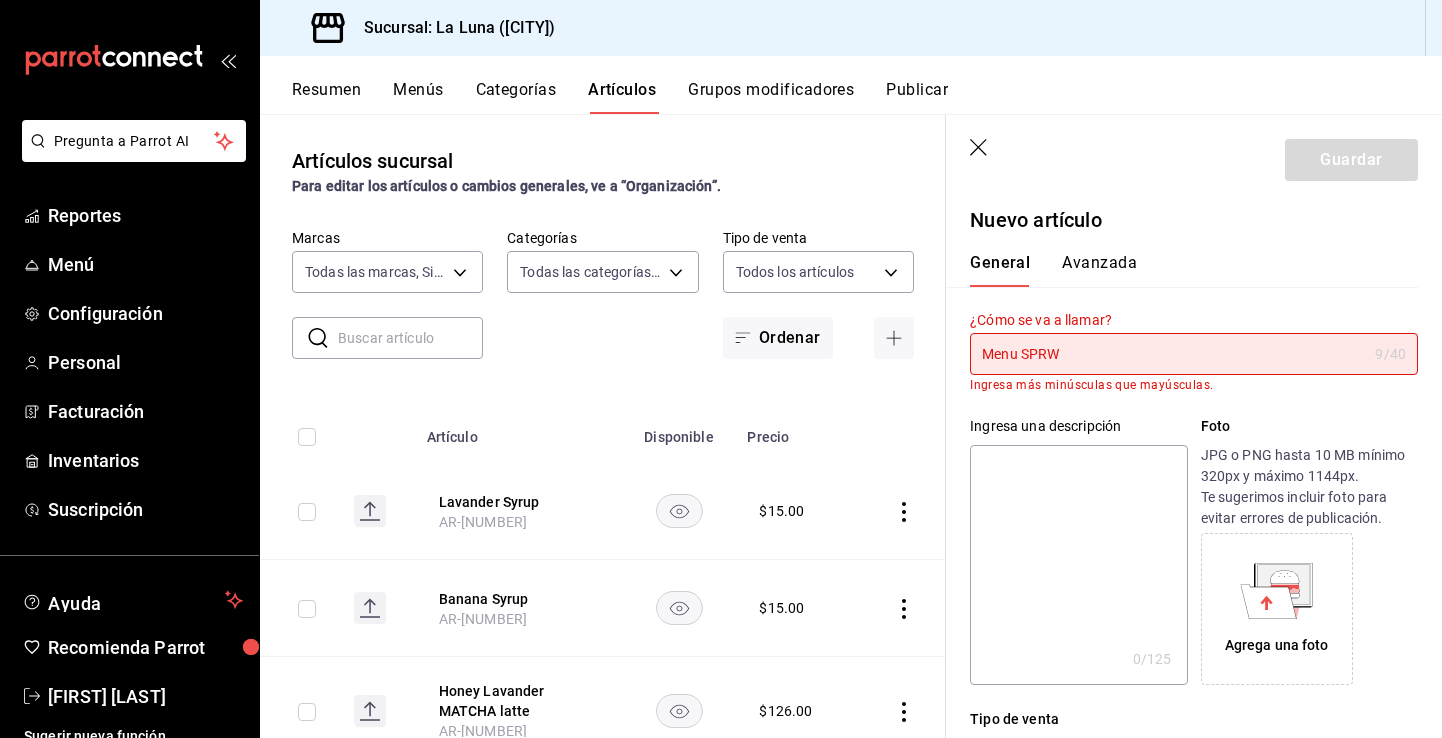 click on "¿Cómo se va a llamar? Menu SPRW 9 /40 ¿Cómo se va a llamar? Ingresa más minúsculas que mayúsculas." at bounding box center (1182, 339) 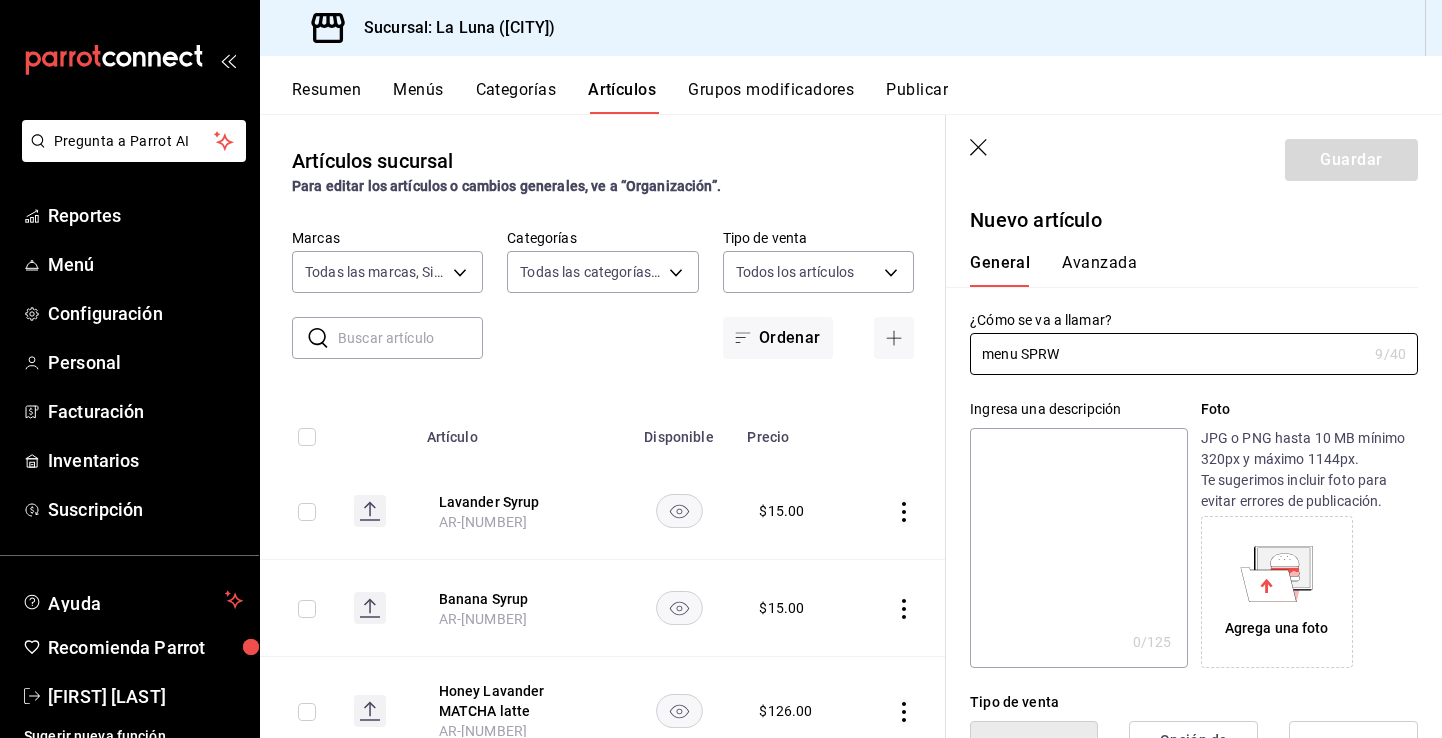 type on "menu SPRW" 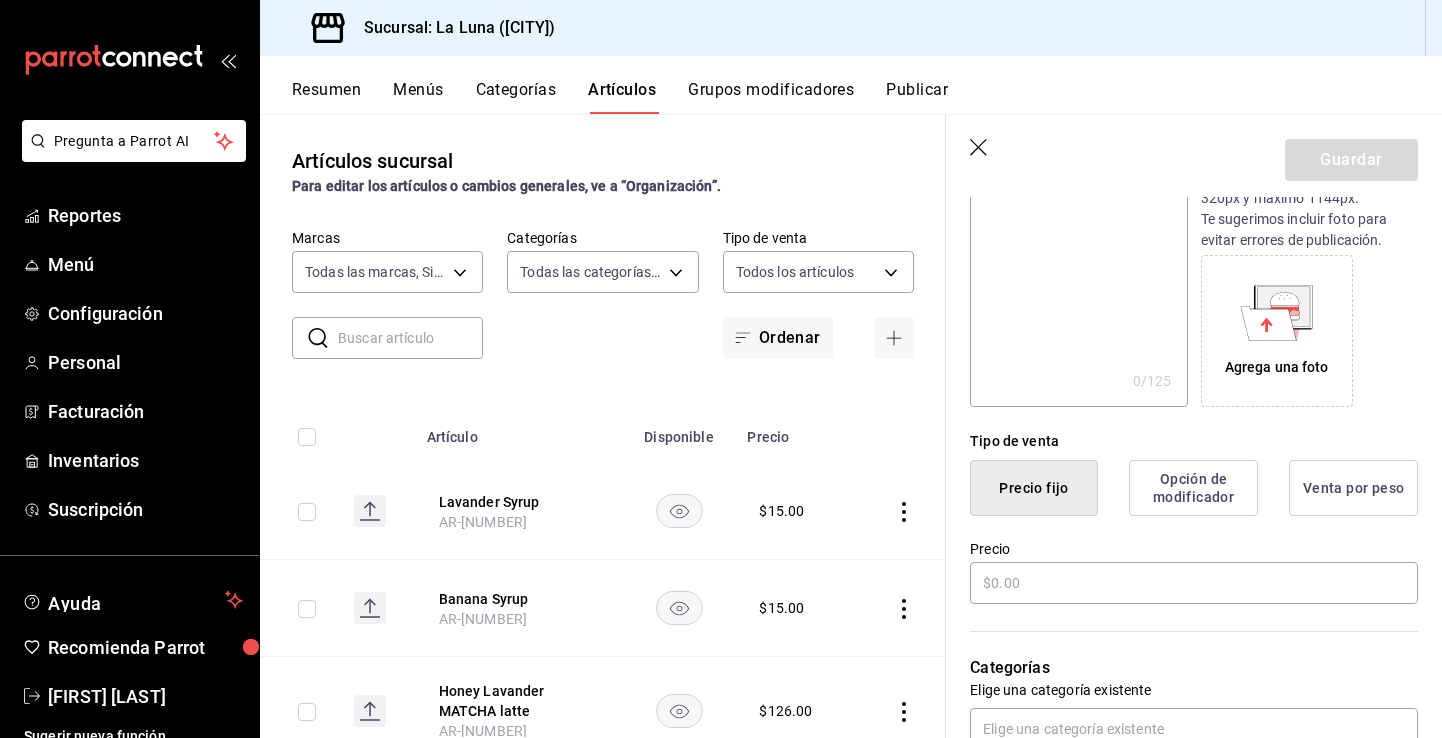 scroll, scrollTop: 265, scrollLeft: 0, axis: vertical 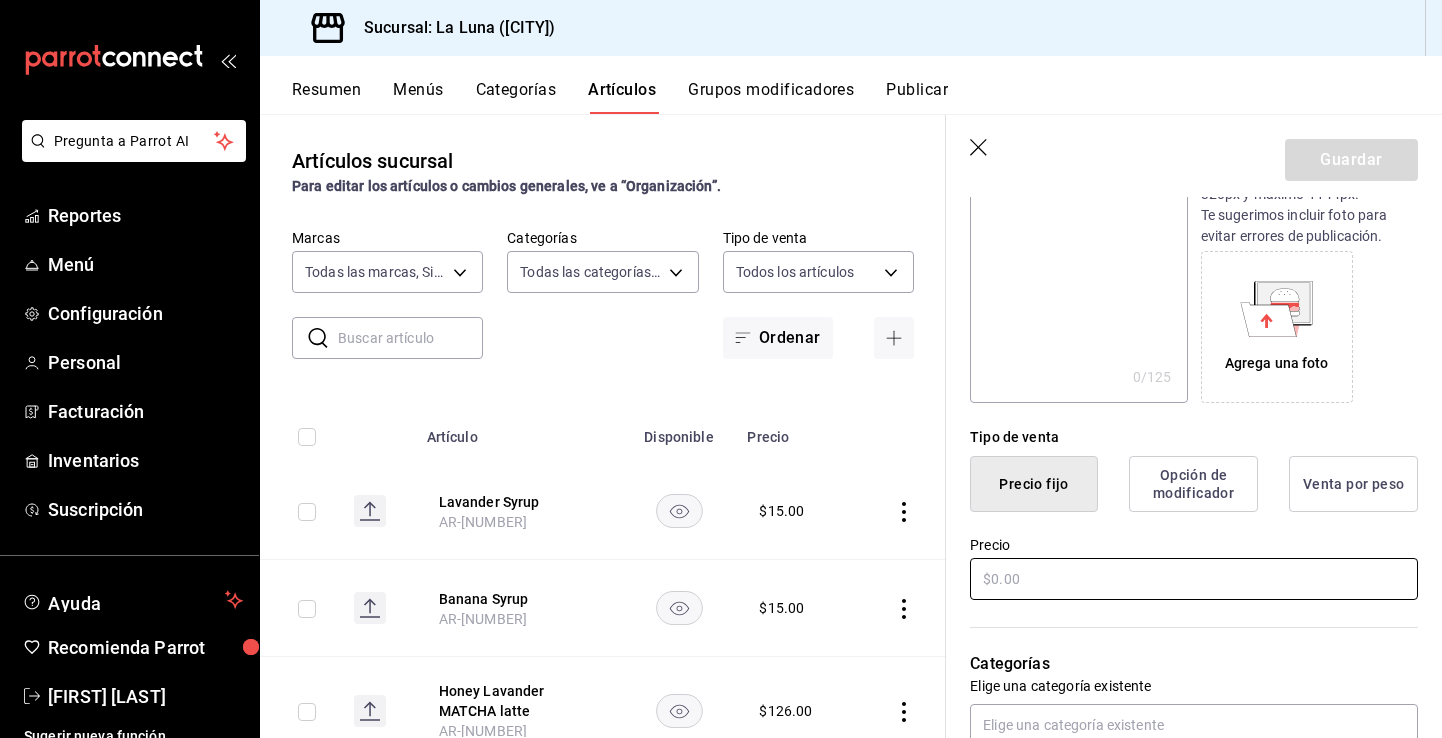 click at bounding box center (1194, 579) 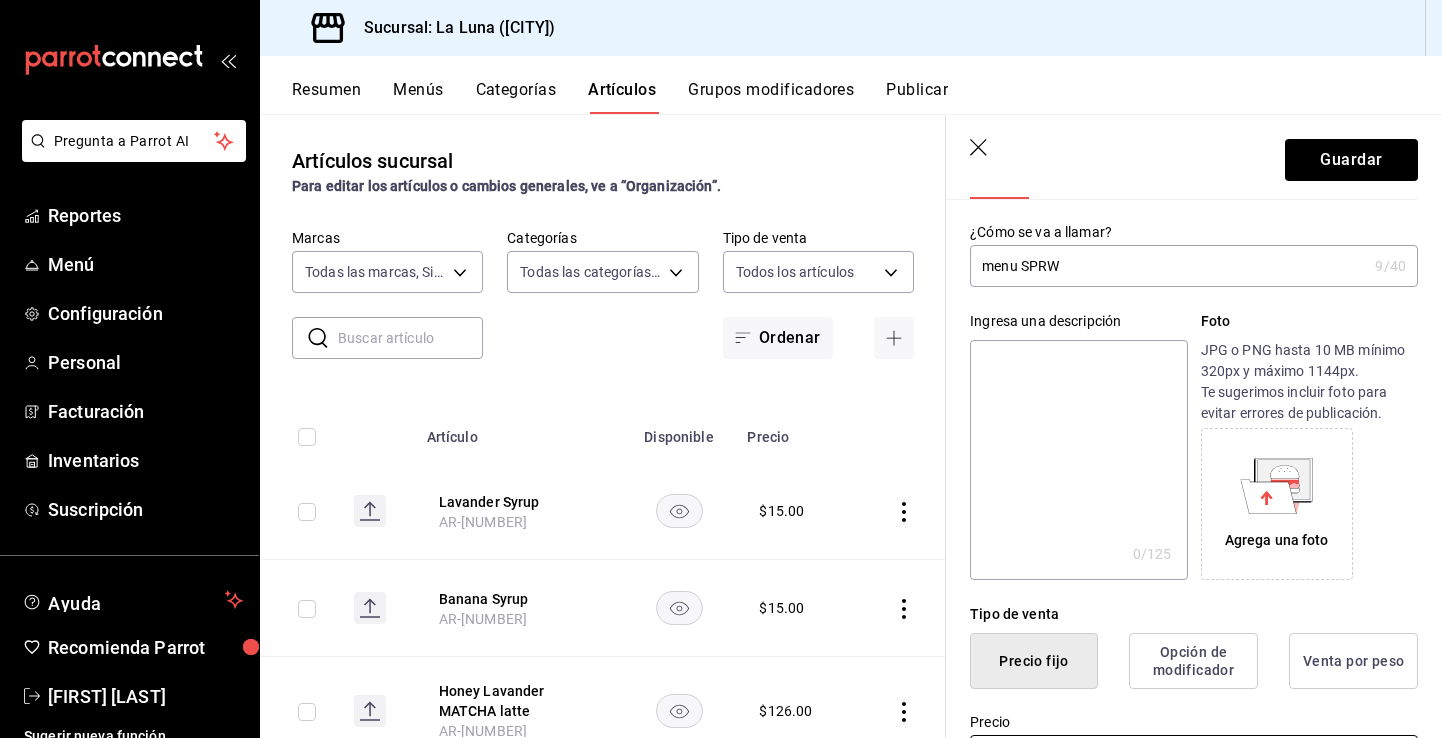 scroll, scrollTop: 92, scrollLeft: 0, axis: vertical 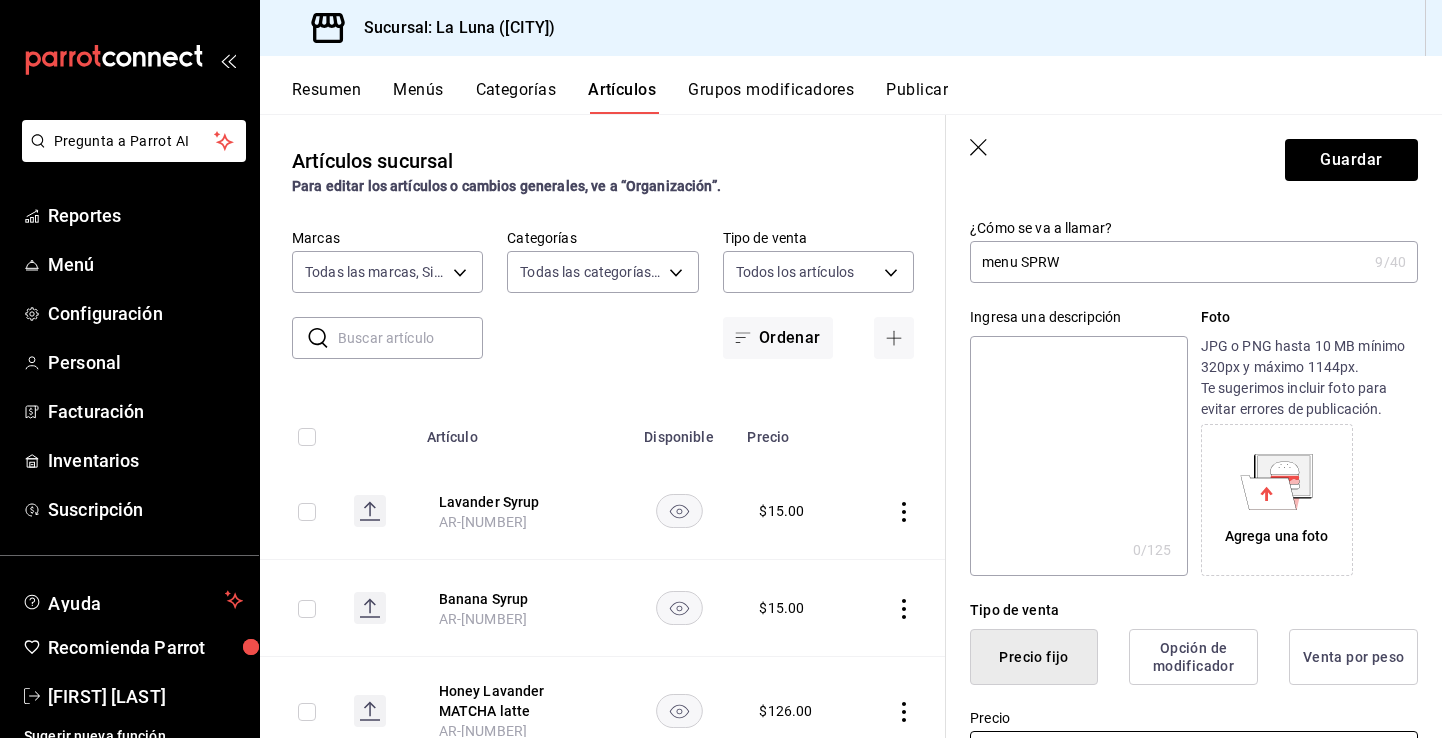 type on "$359.00" 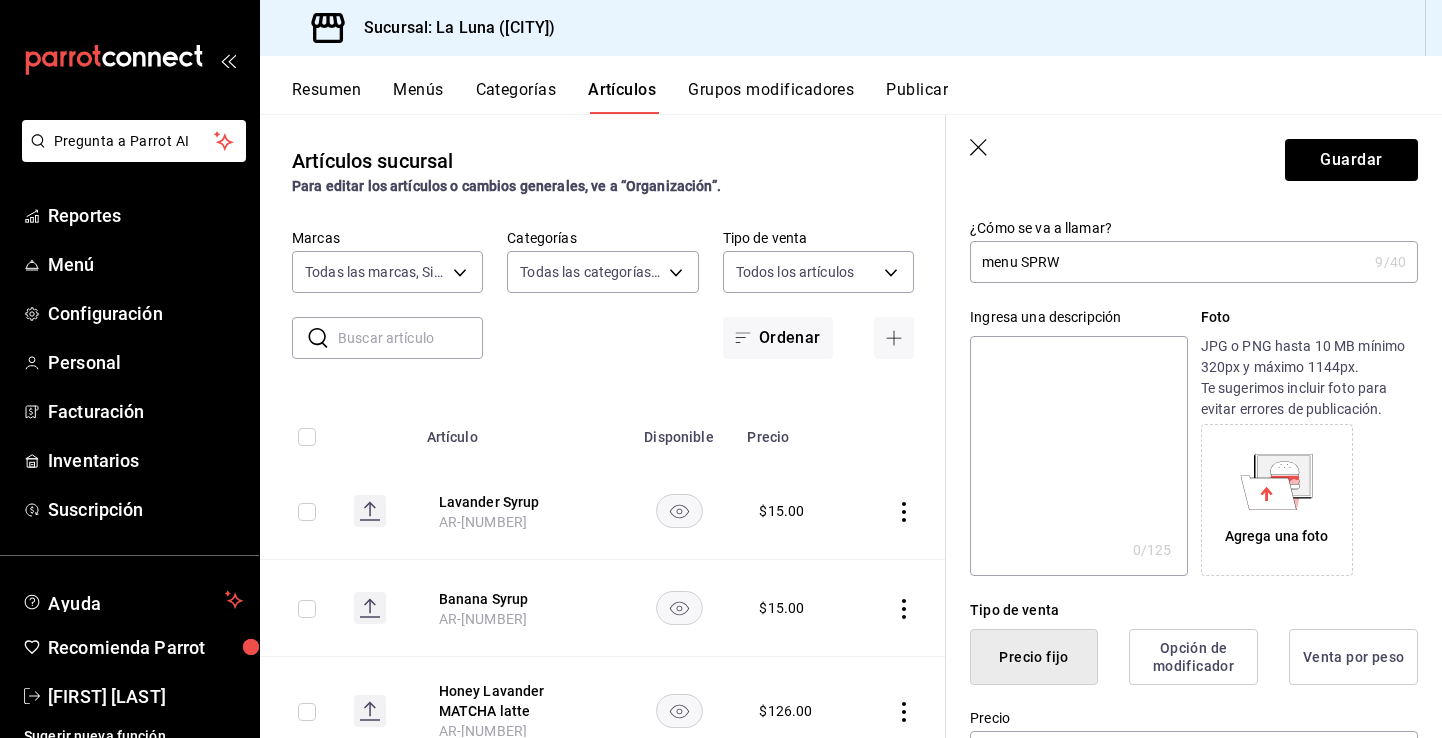 click on "Agrega una foto" at bounding box center [1277, 536] 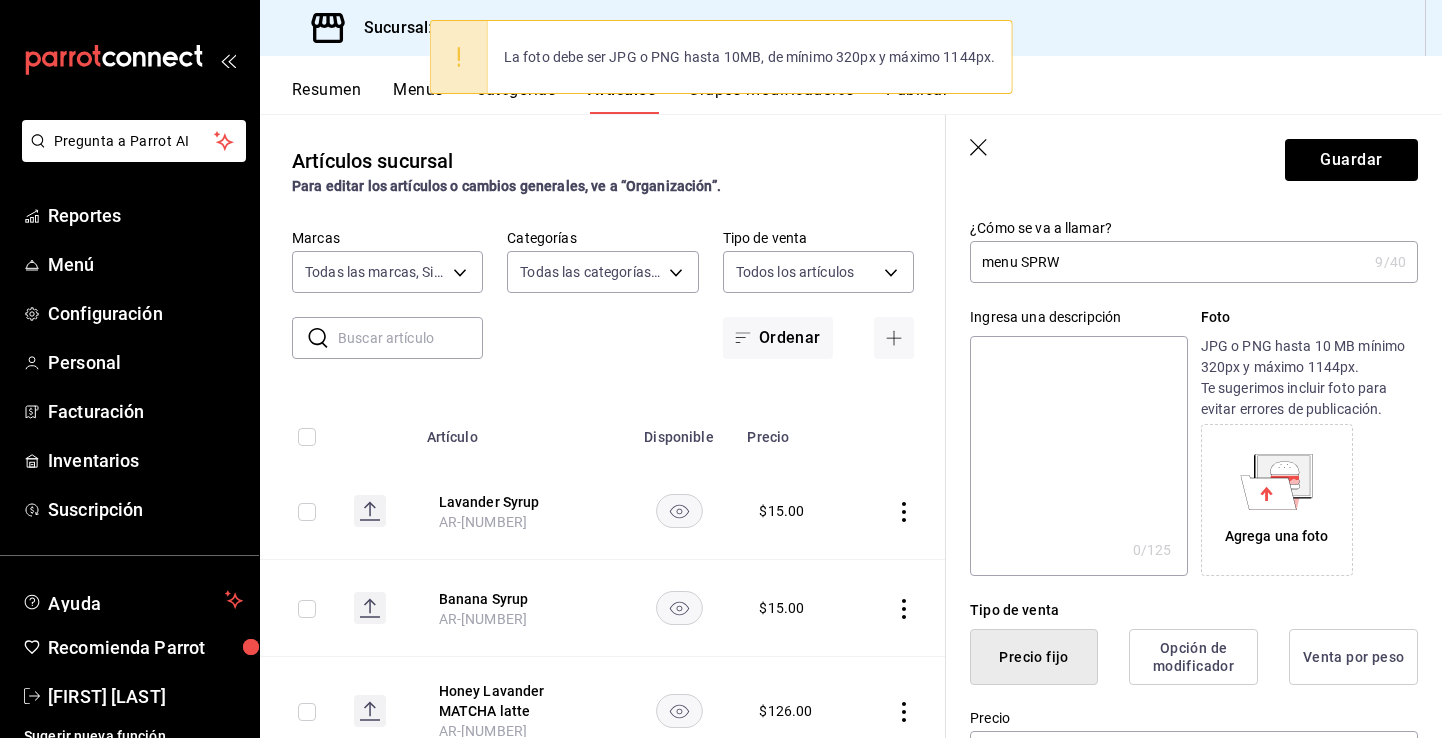 click 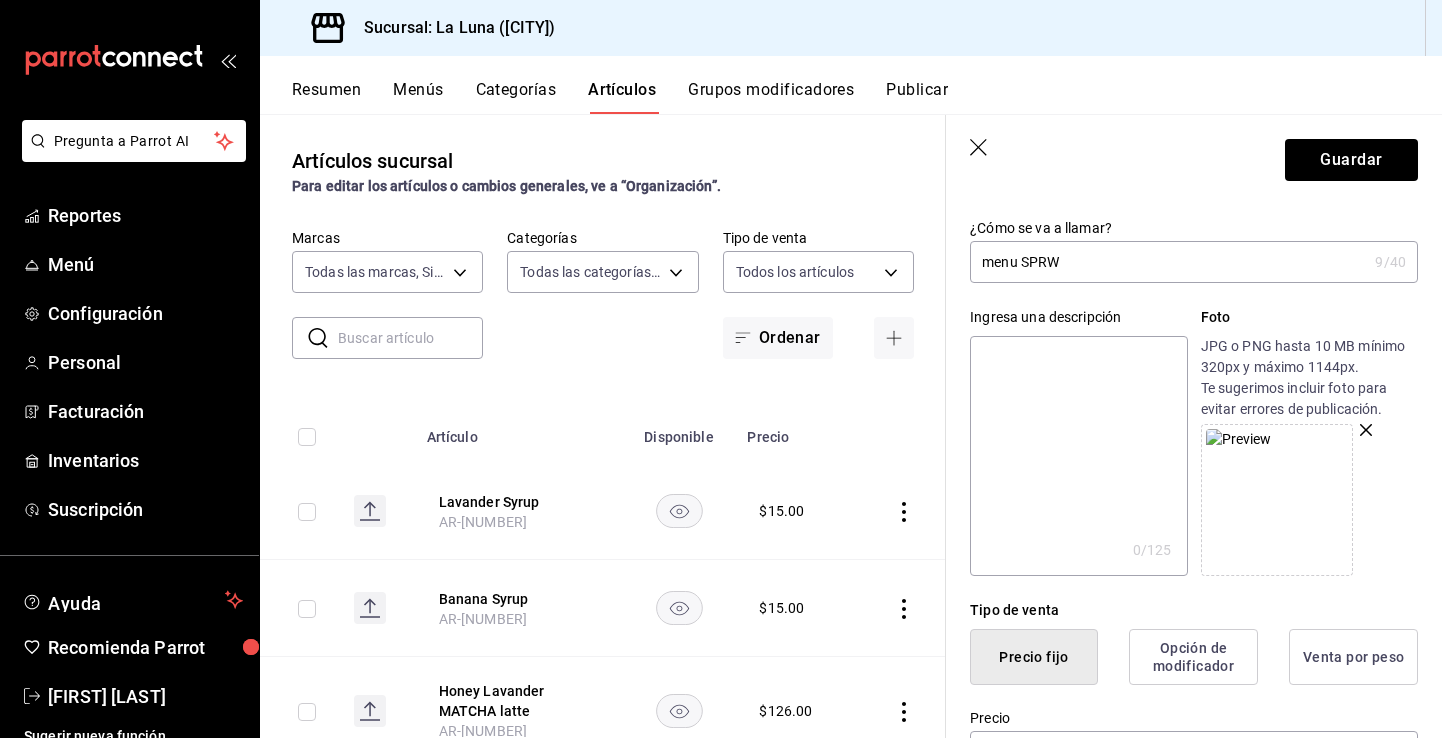 click at bounding box center [1309, 500] 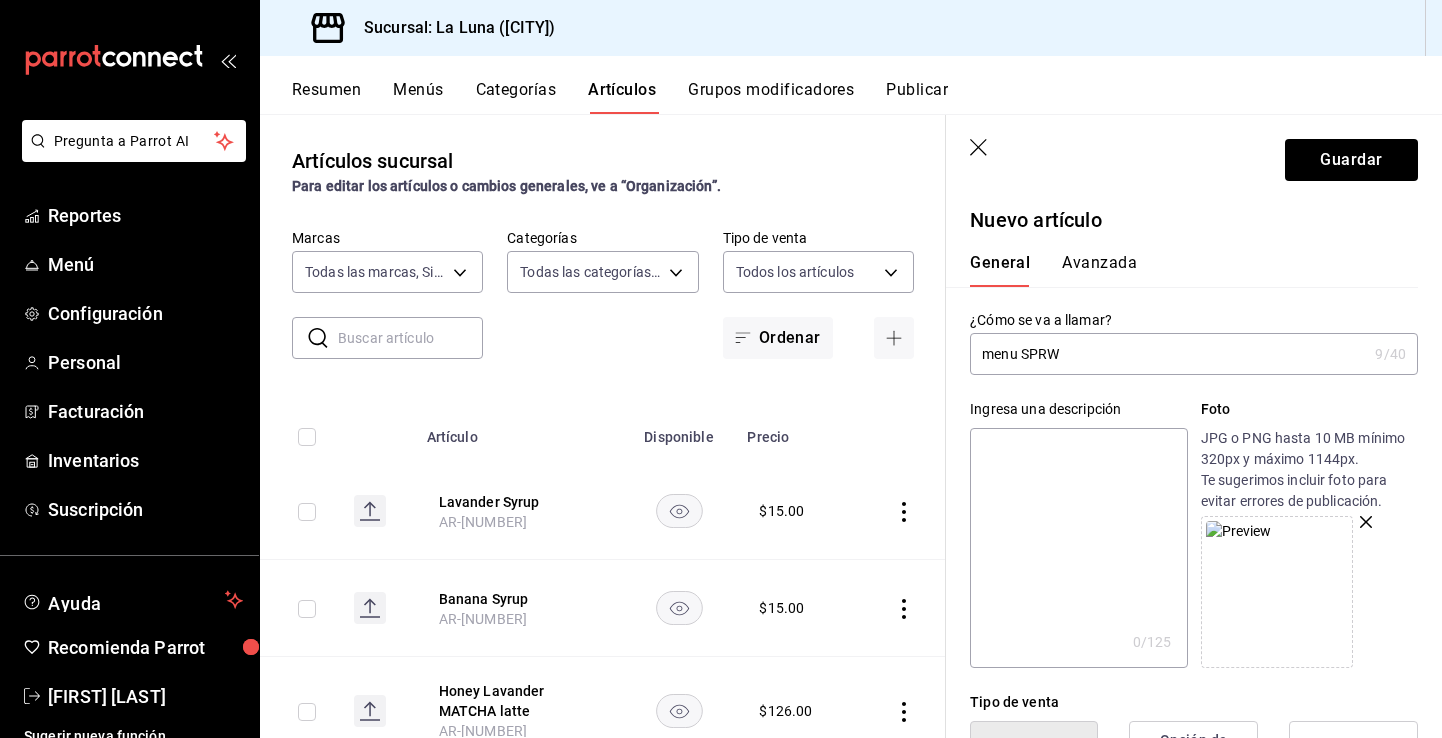 scroll, scrollTop: 497, scrollLeft: 0, axis: vertical 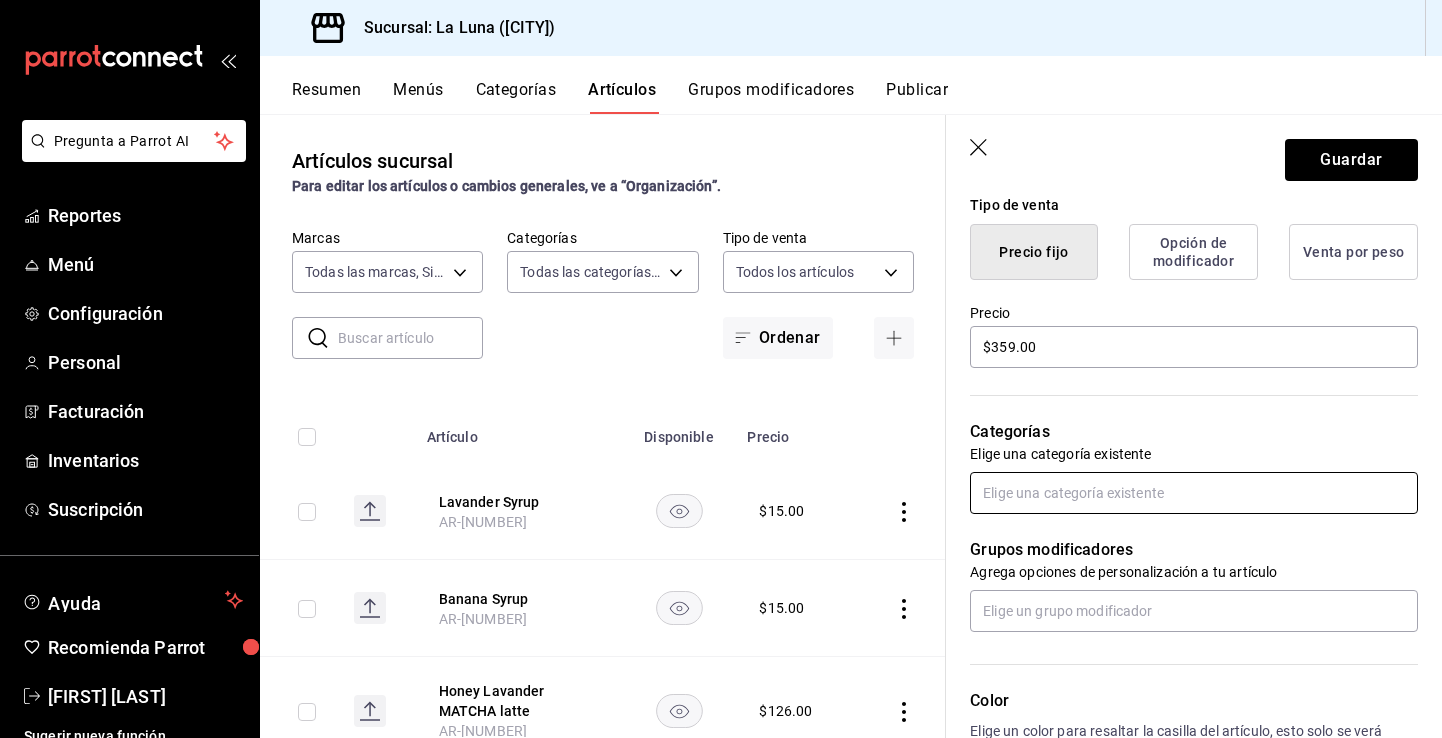 click at bounding box center (1194, 493) 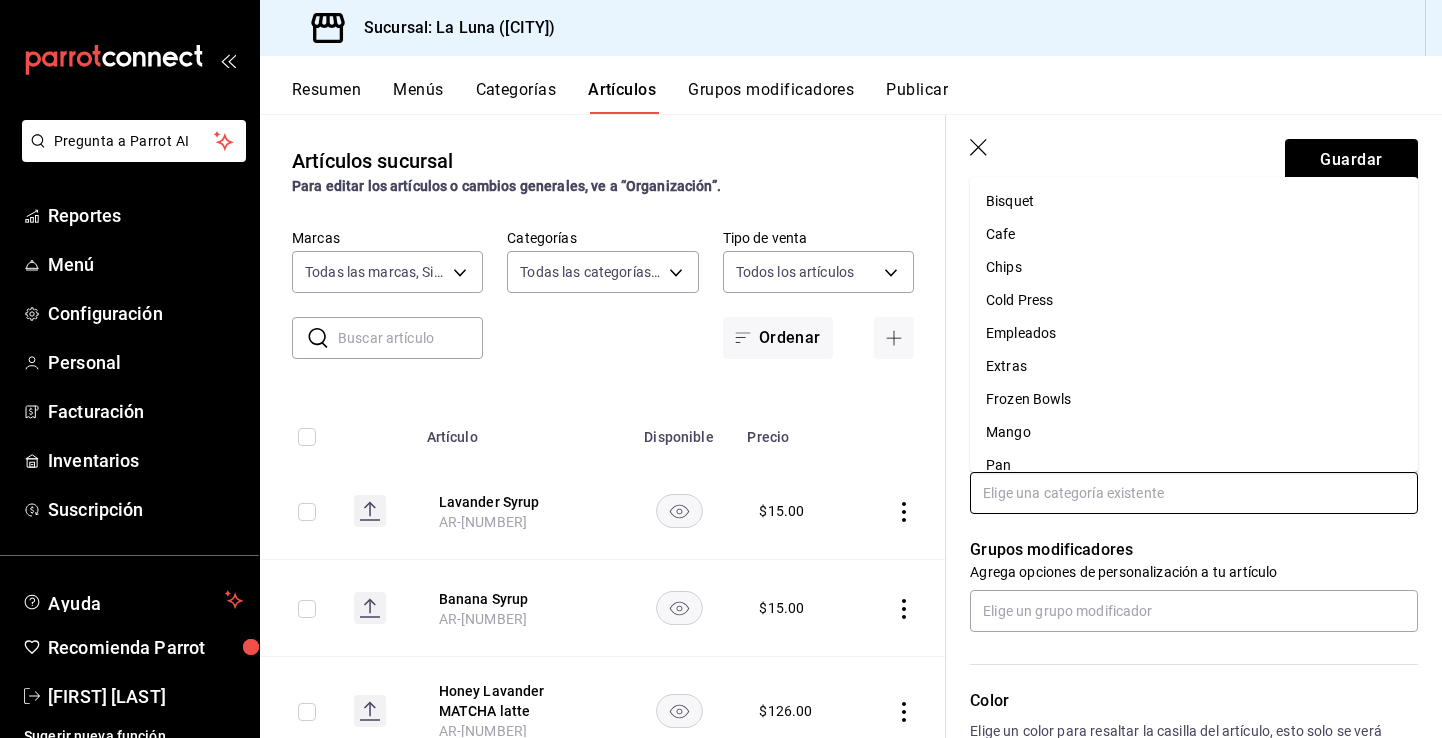 scroll, scrollTop: 183, scrollLeft: 0, axis: vertical 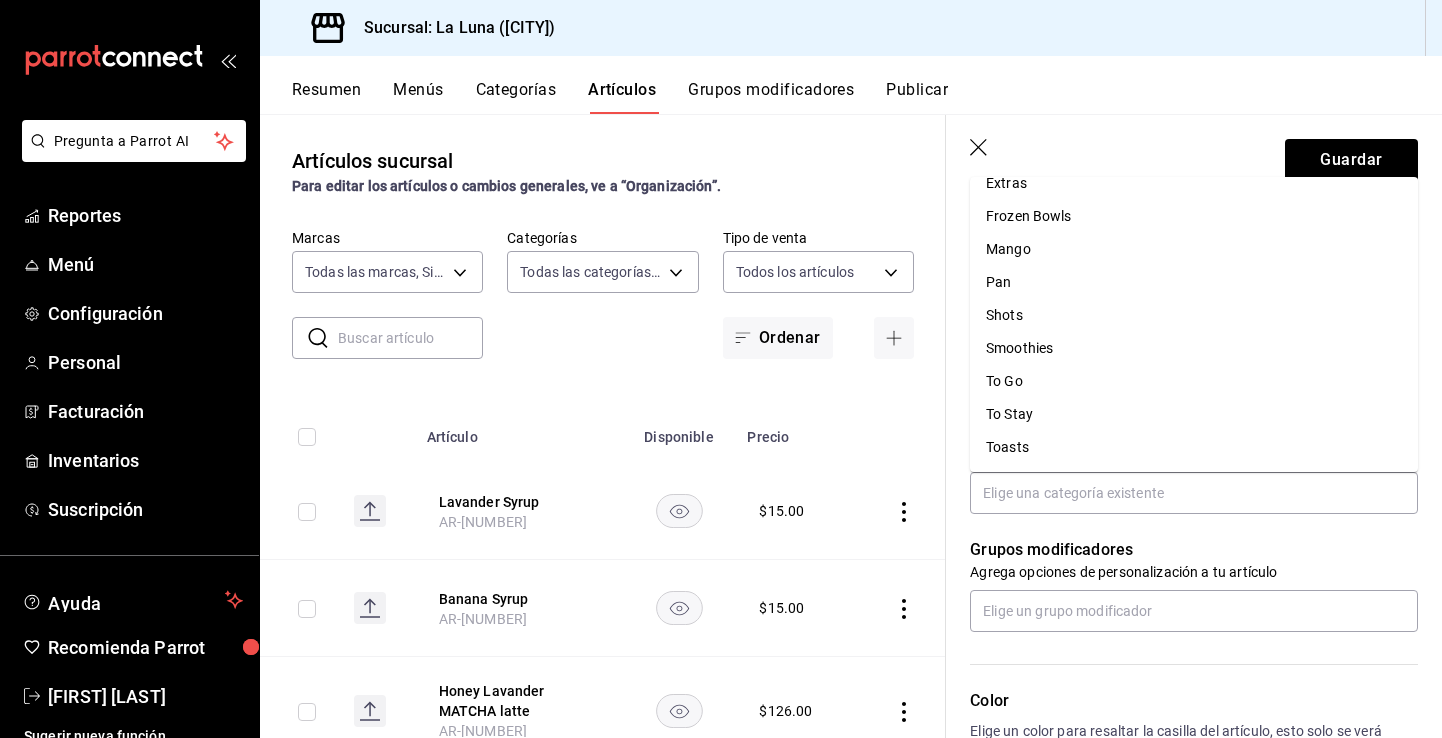 click on "Grupos modificadores" at bounding box center [1194, 550] 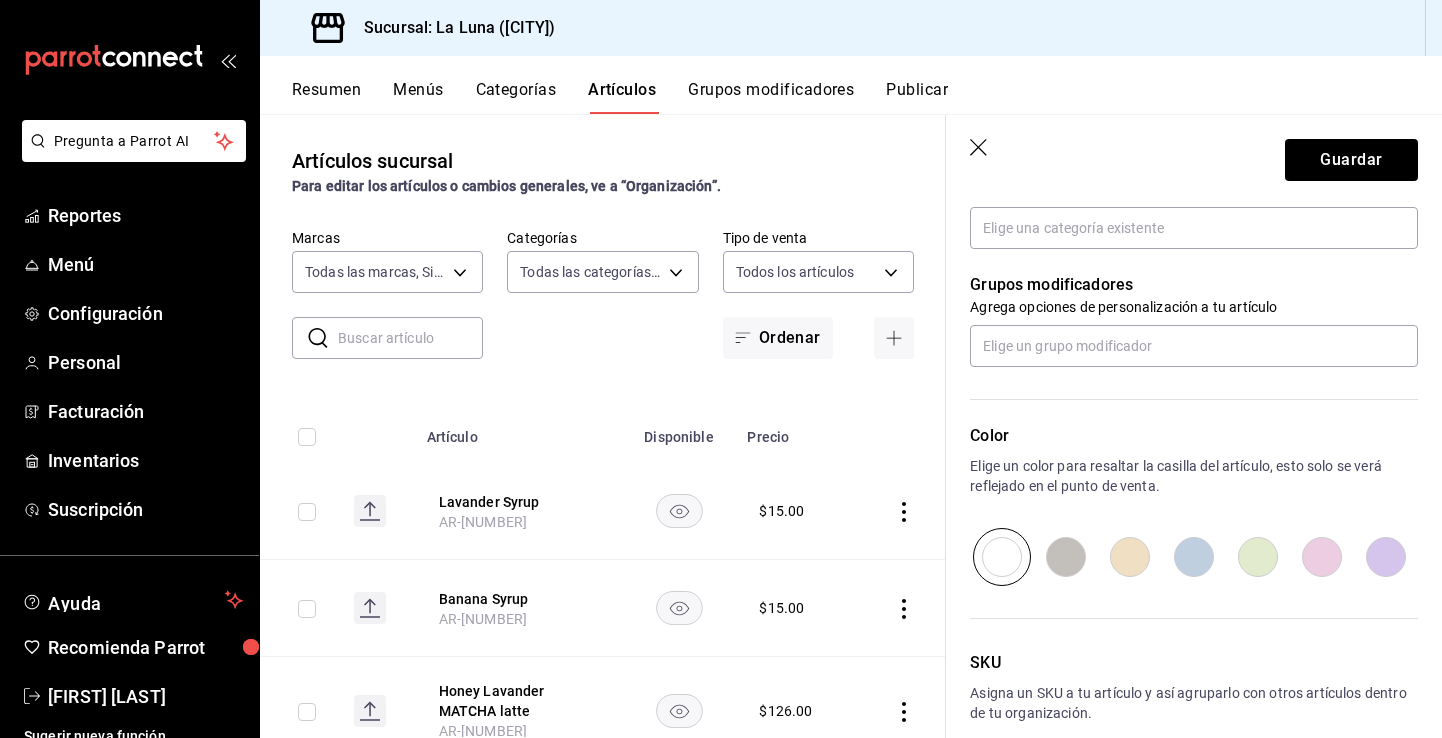 scroll, scrollTop: 763, scrollLeft: 0, axis: vertical 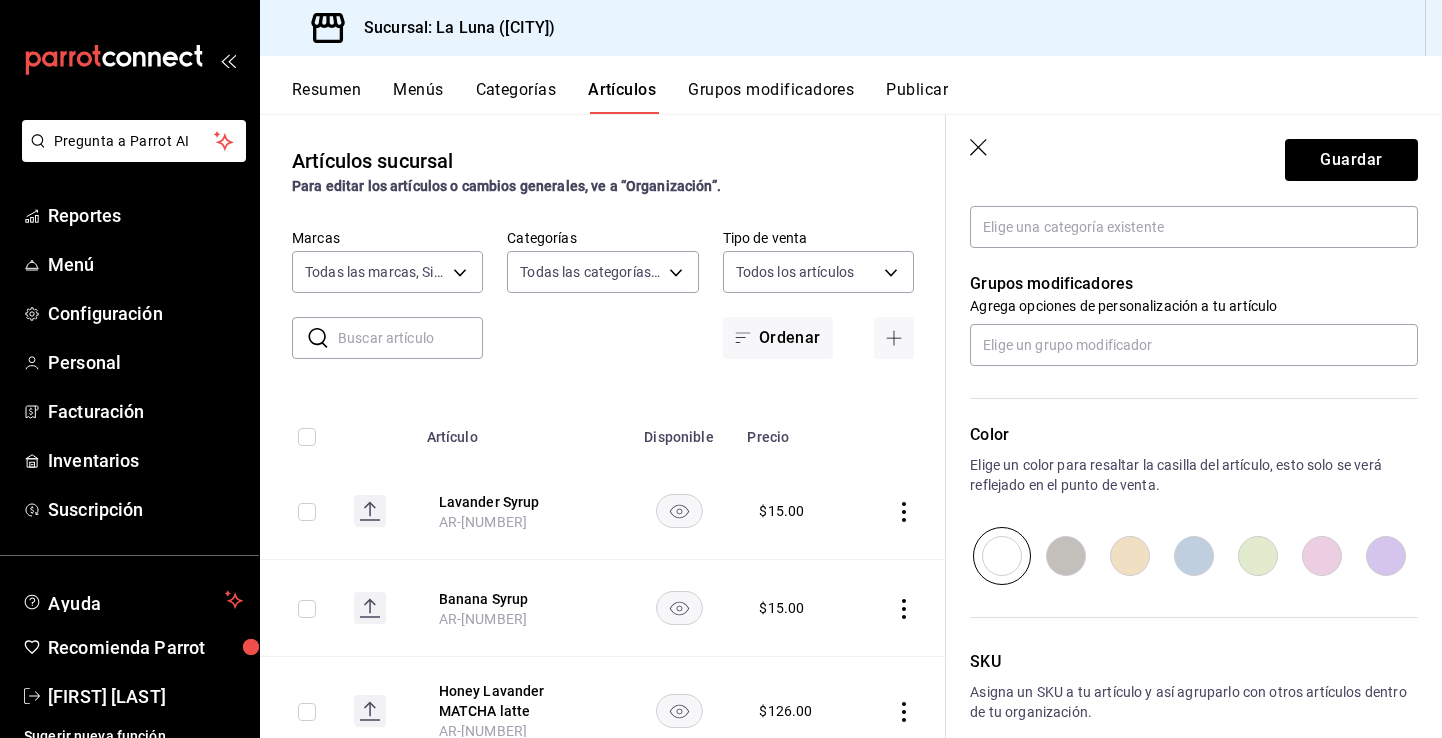 click at bounding box center (1386, 556) 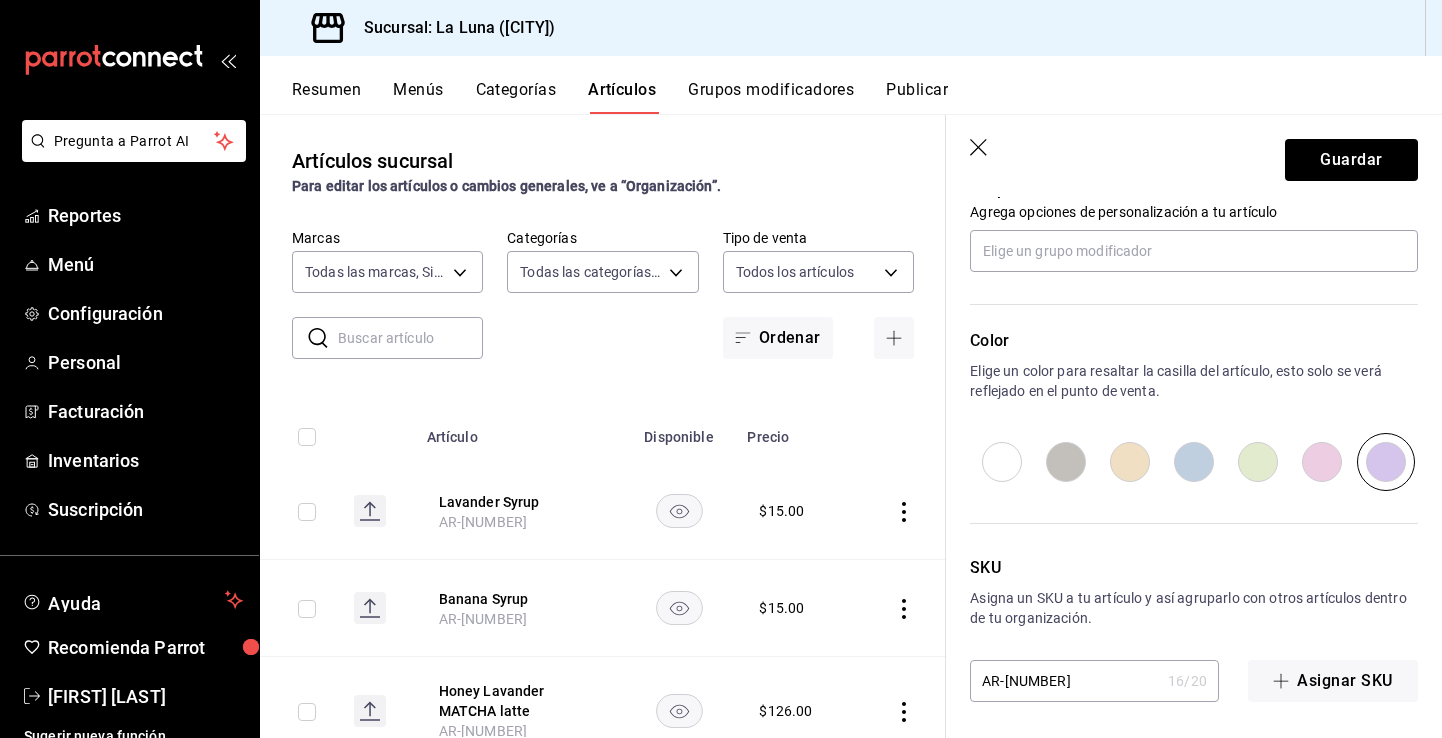 scroll, scrollTop: 861, scrollLeft: 0, axis: vertical 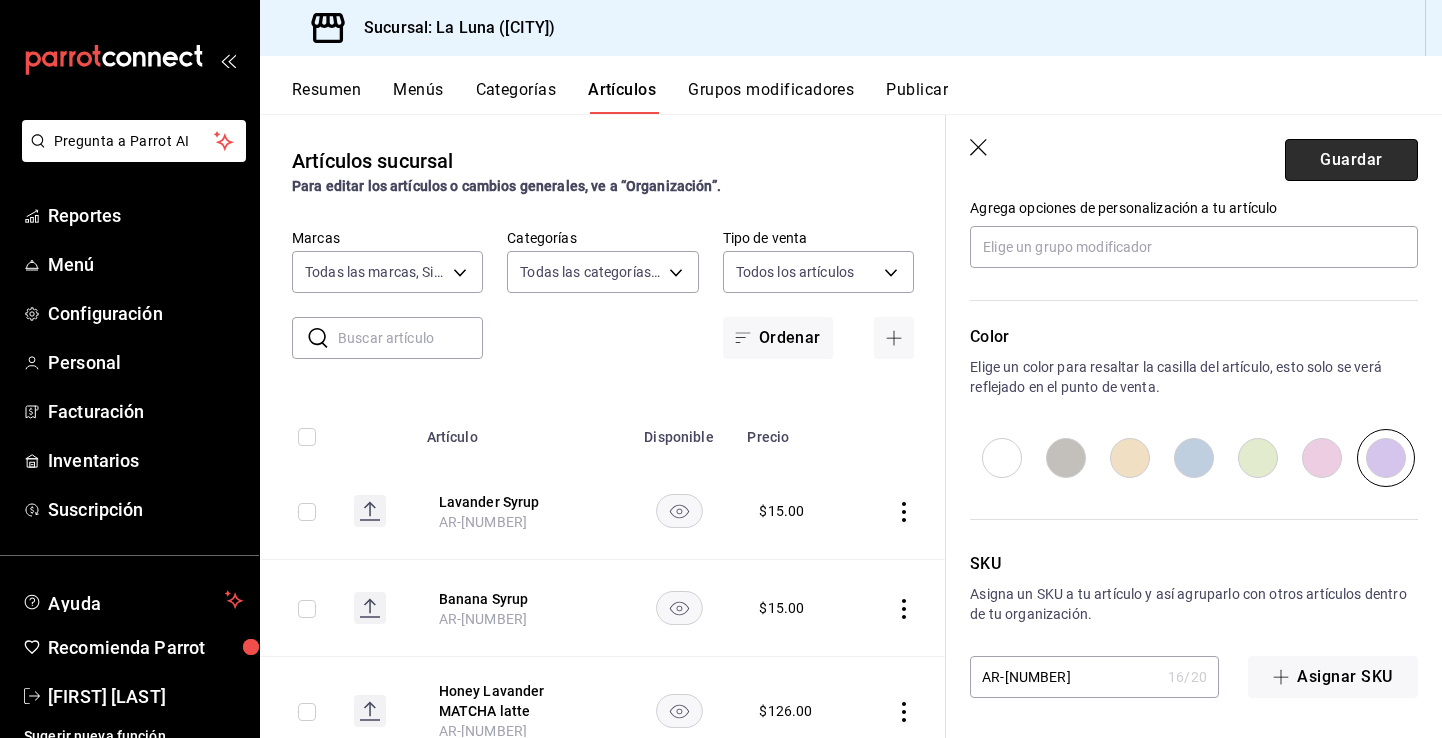 click on "Guardar" at bounding box center (1351, 160) 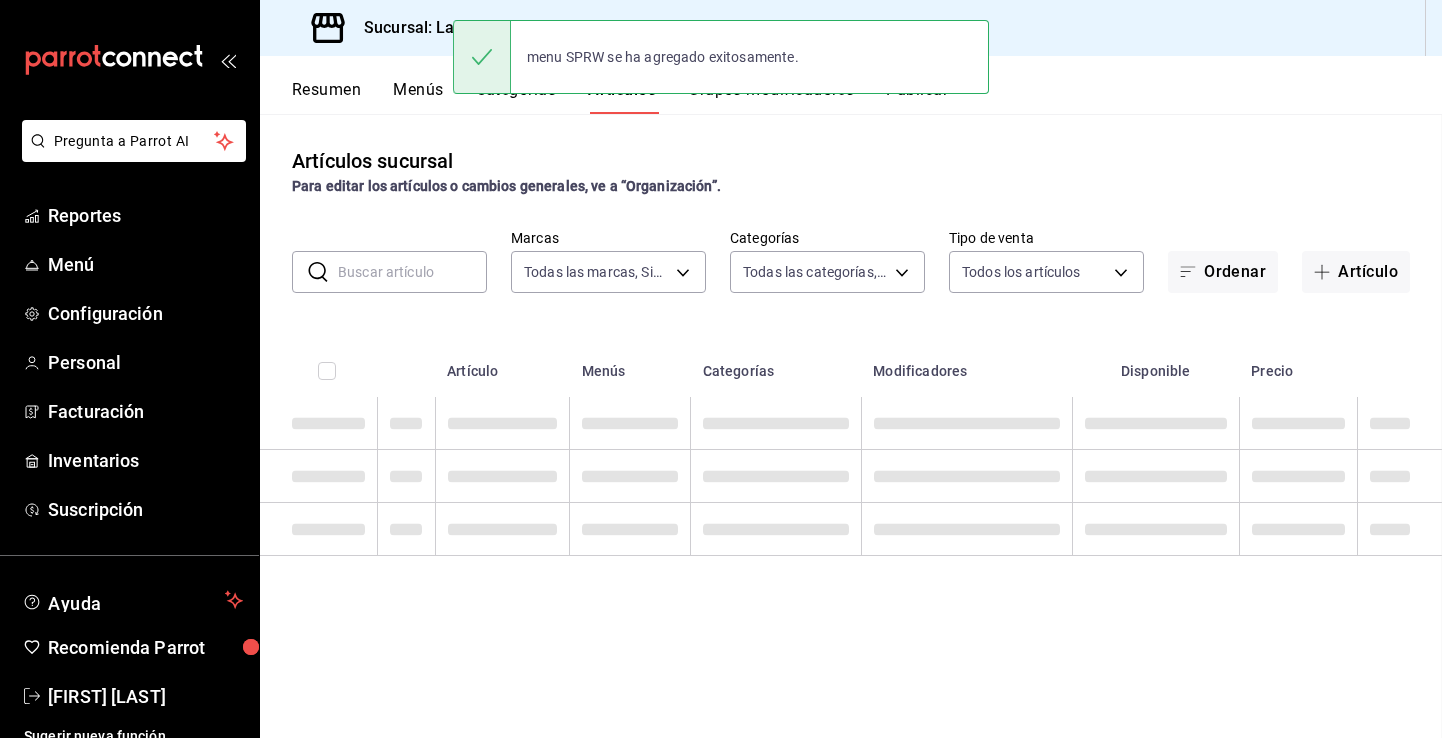 scroll, scrollTop: 0, scrollLeft: 0, axis: both 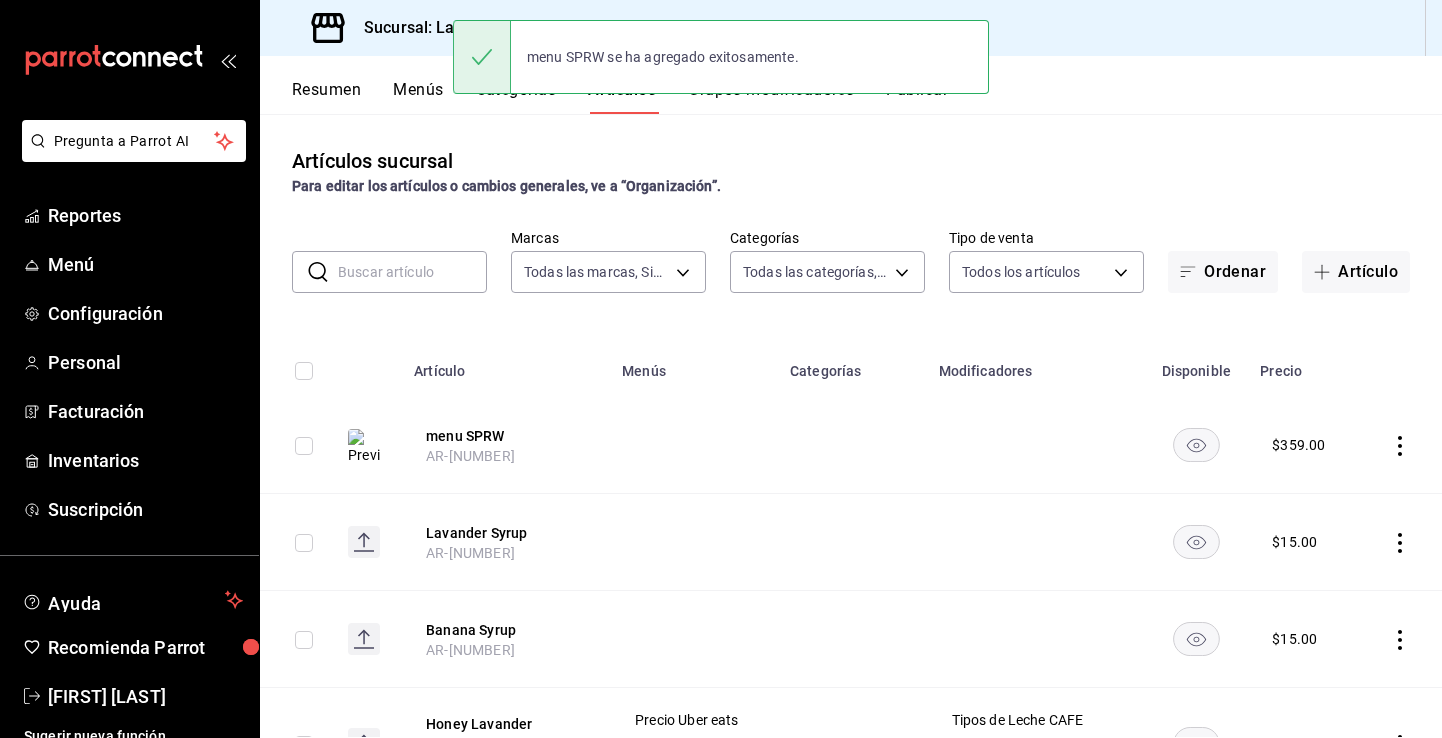 click on "Categorías" at bounding box center (516, 97) 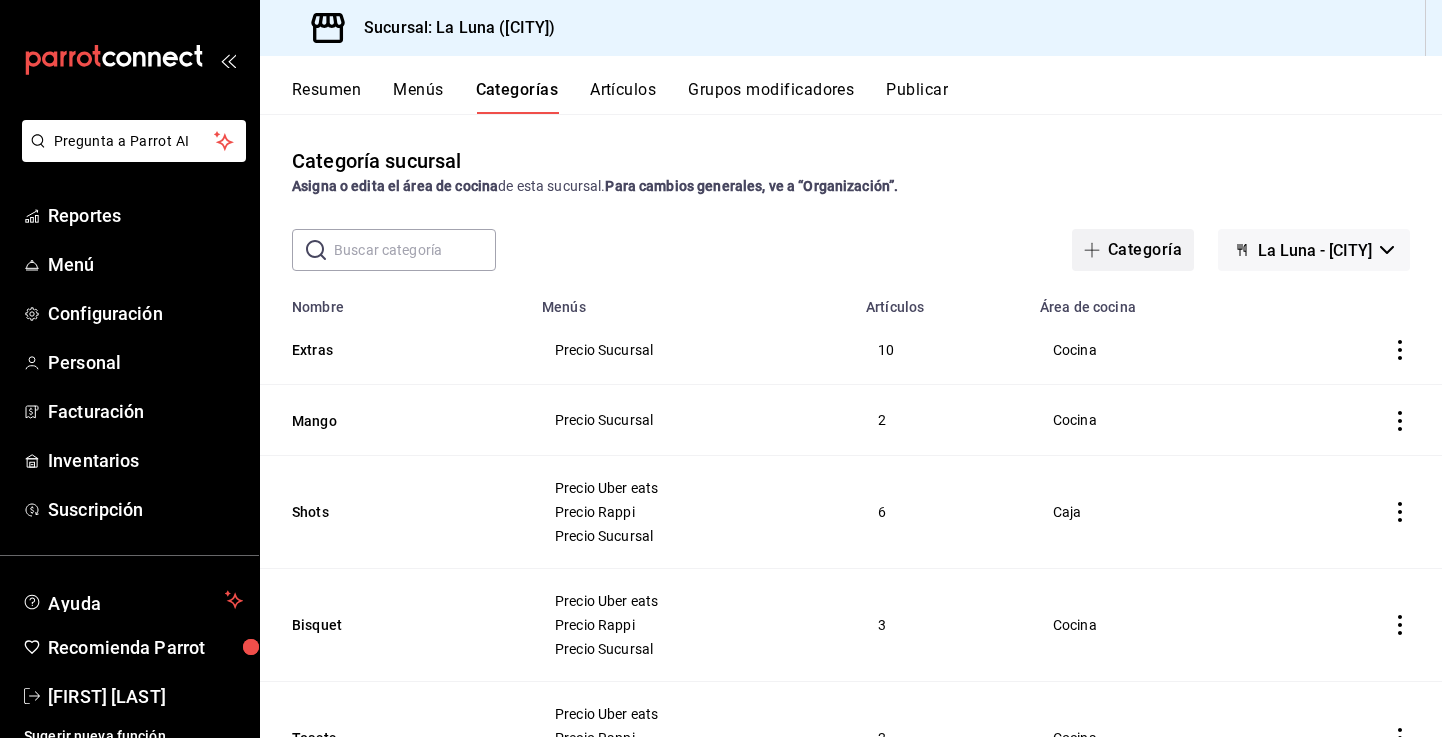 click on "Categoría" at bounding box center (1133, 250) 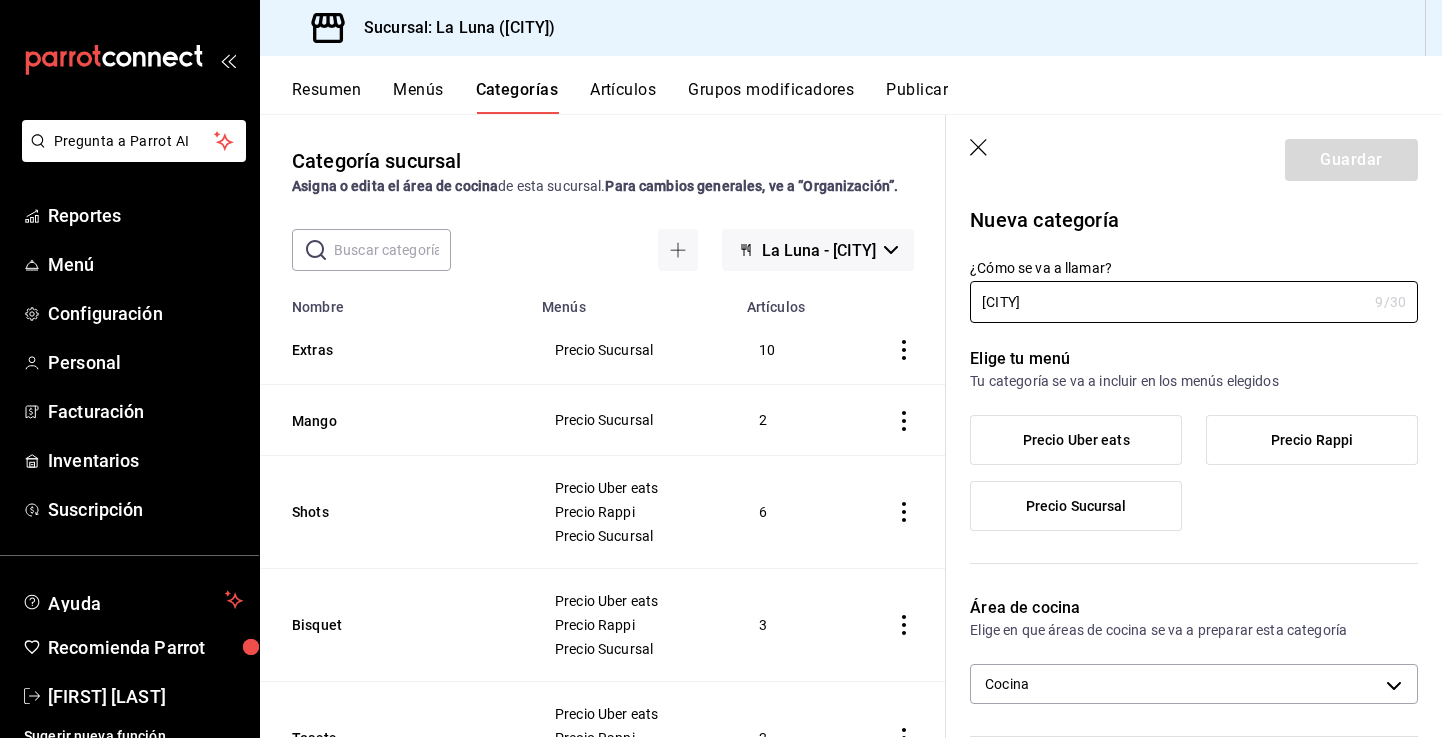 type on "[CITY]" 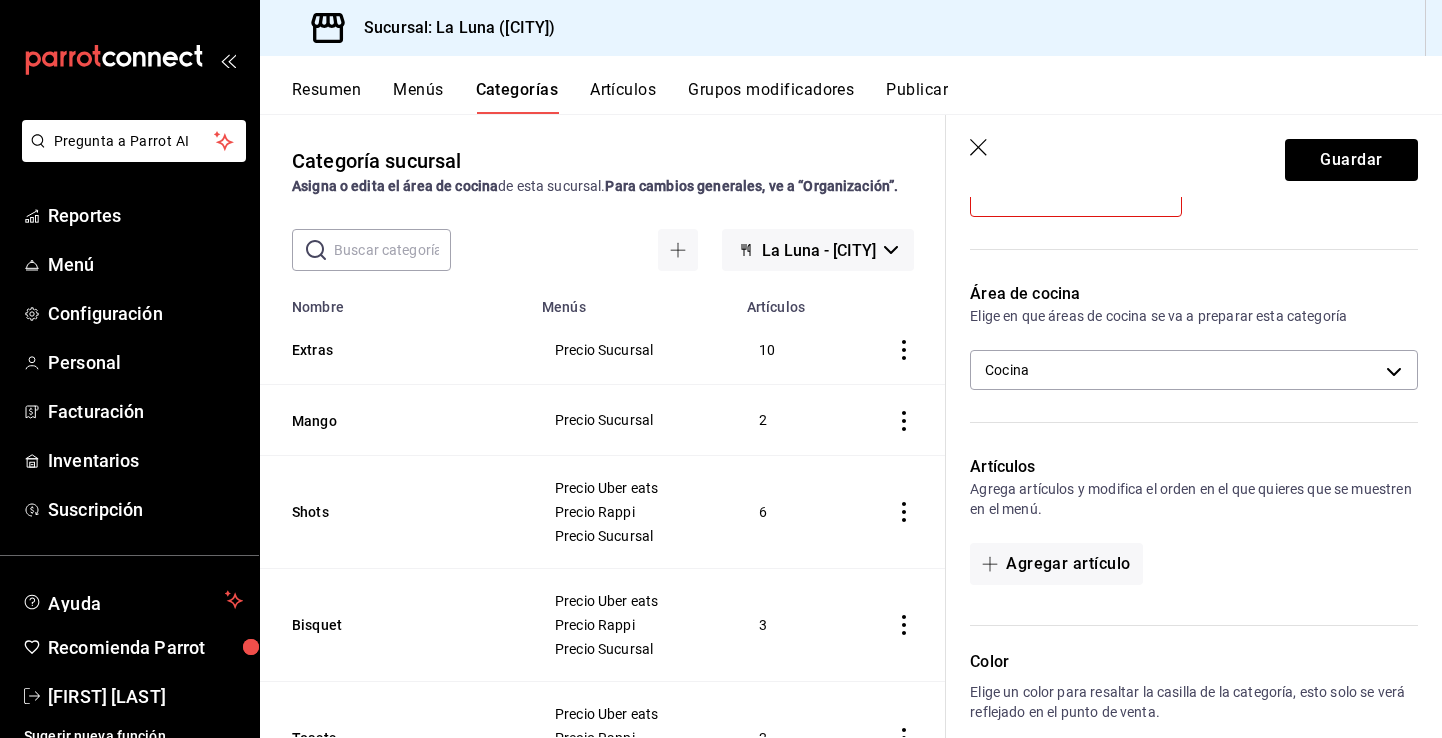 scroll, scrollTop: 317, scrollLeft: 0, axis: vertical 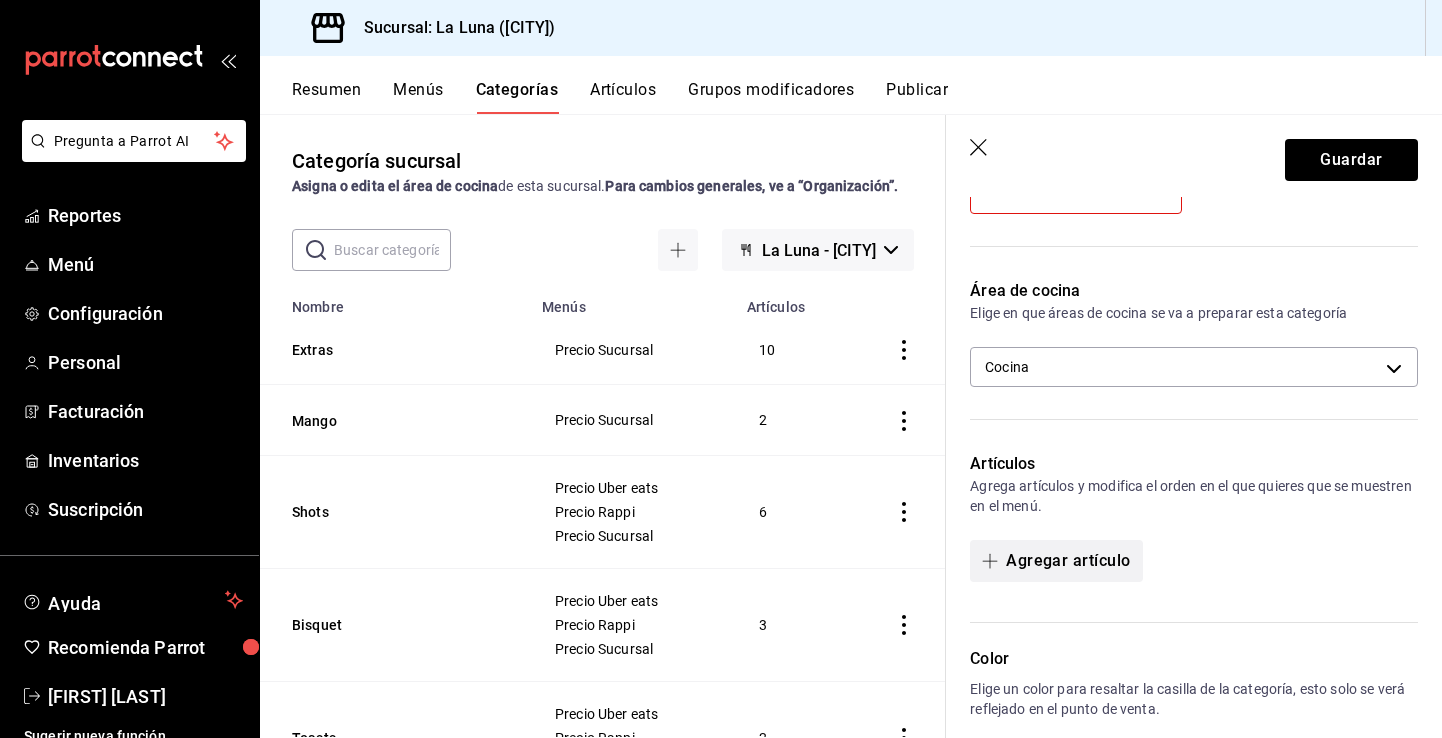 click on "Agregar artículo" at bounding box center (1056, 561) 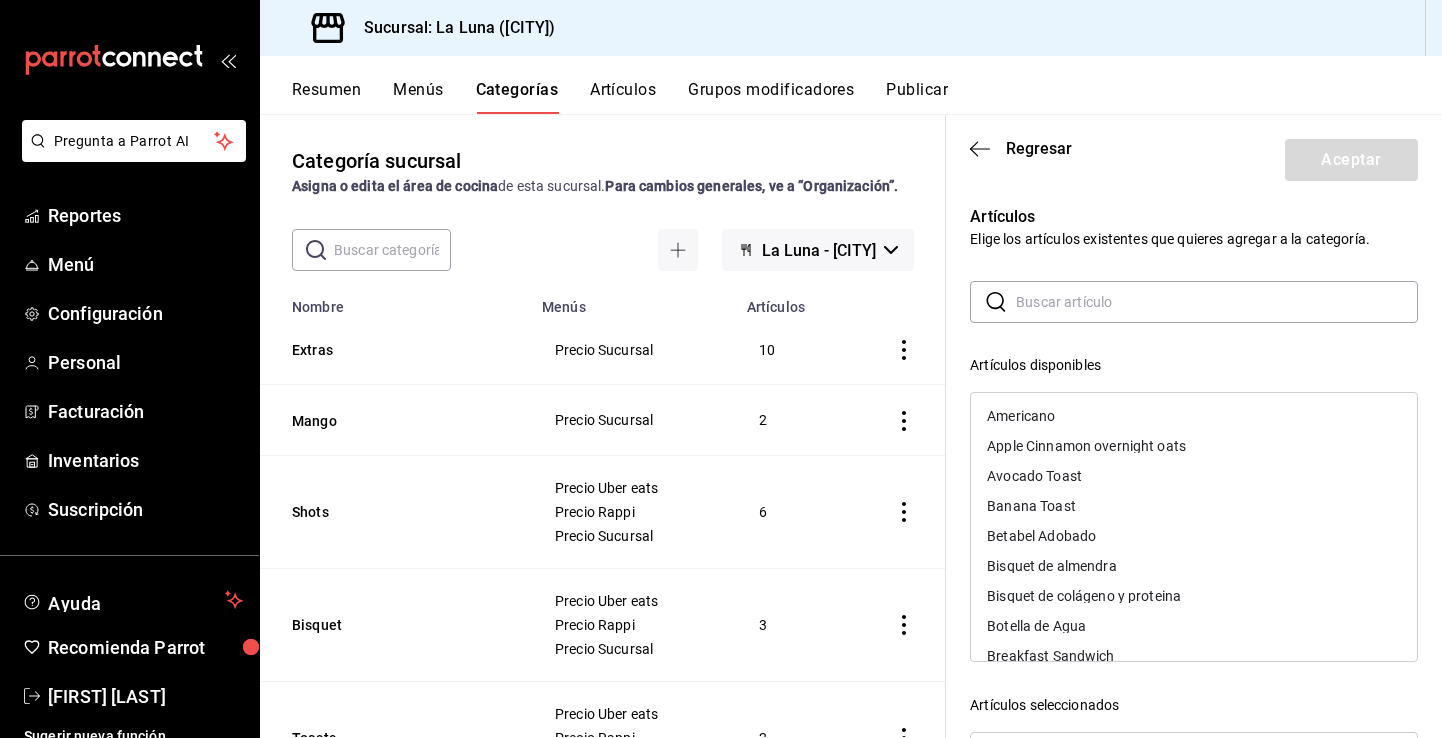 click at bounding box center [1217, 302] 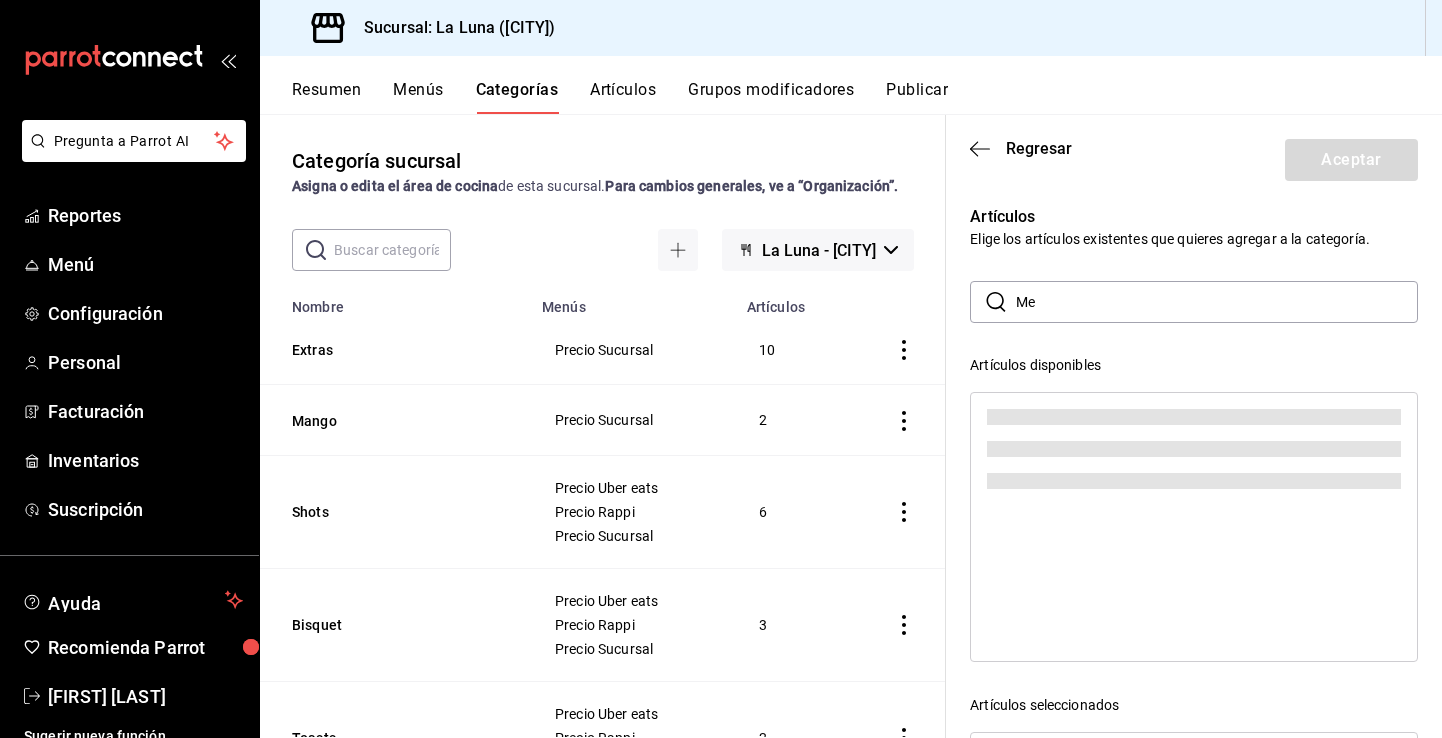 type on "M" 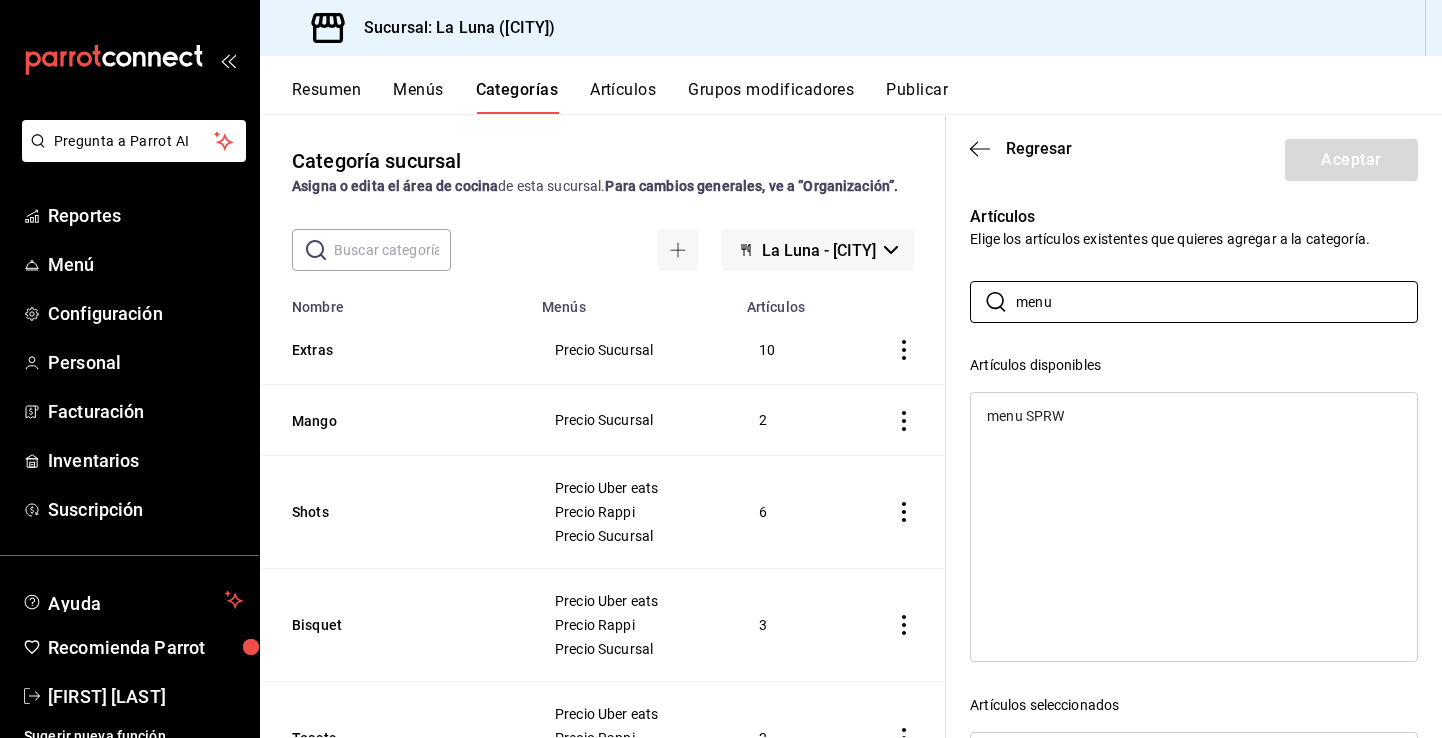 type on "menu" 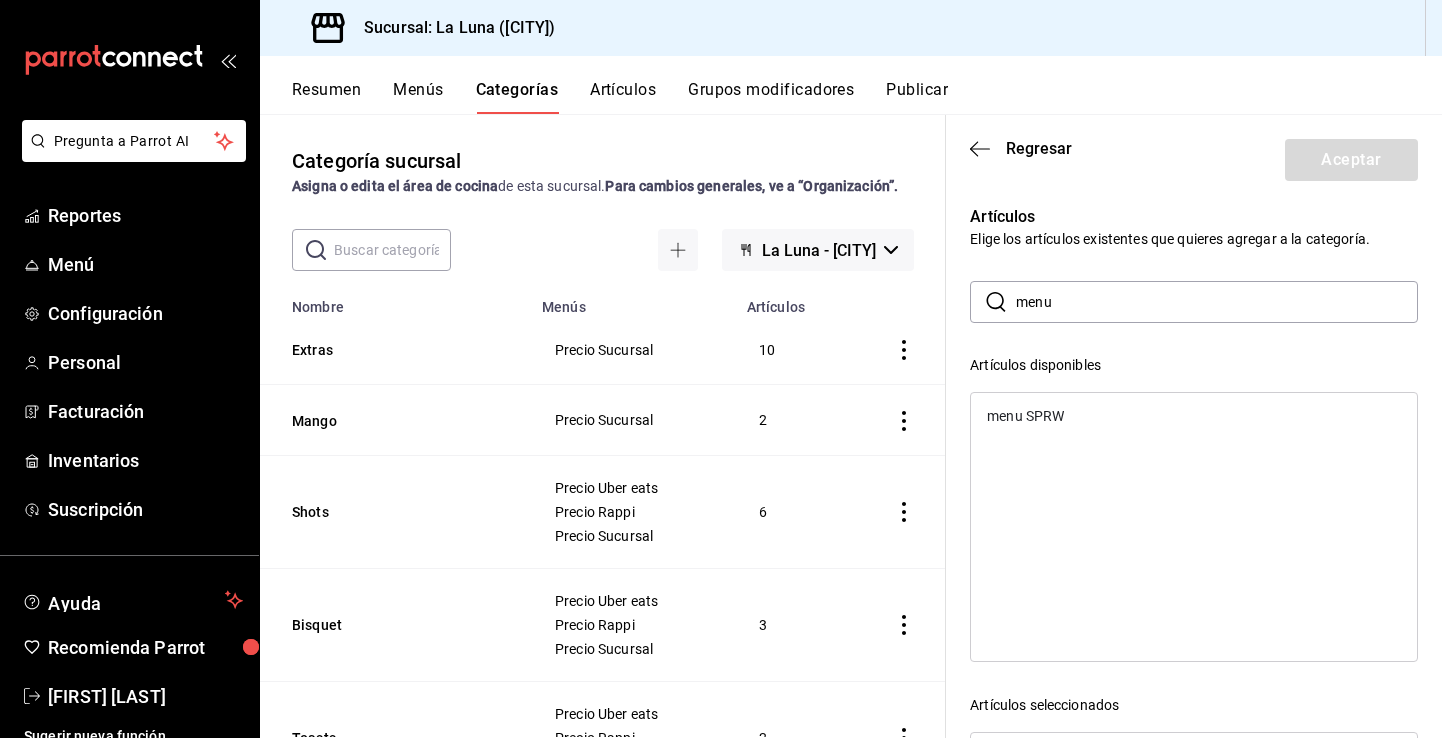 click on "menu SPRW" at bounding box center (1194, 416) 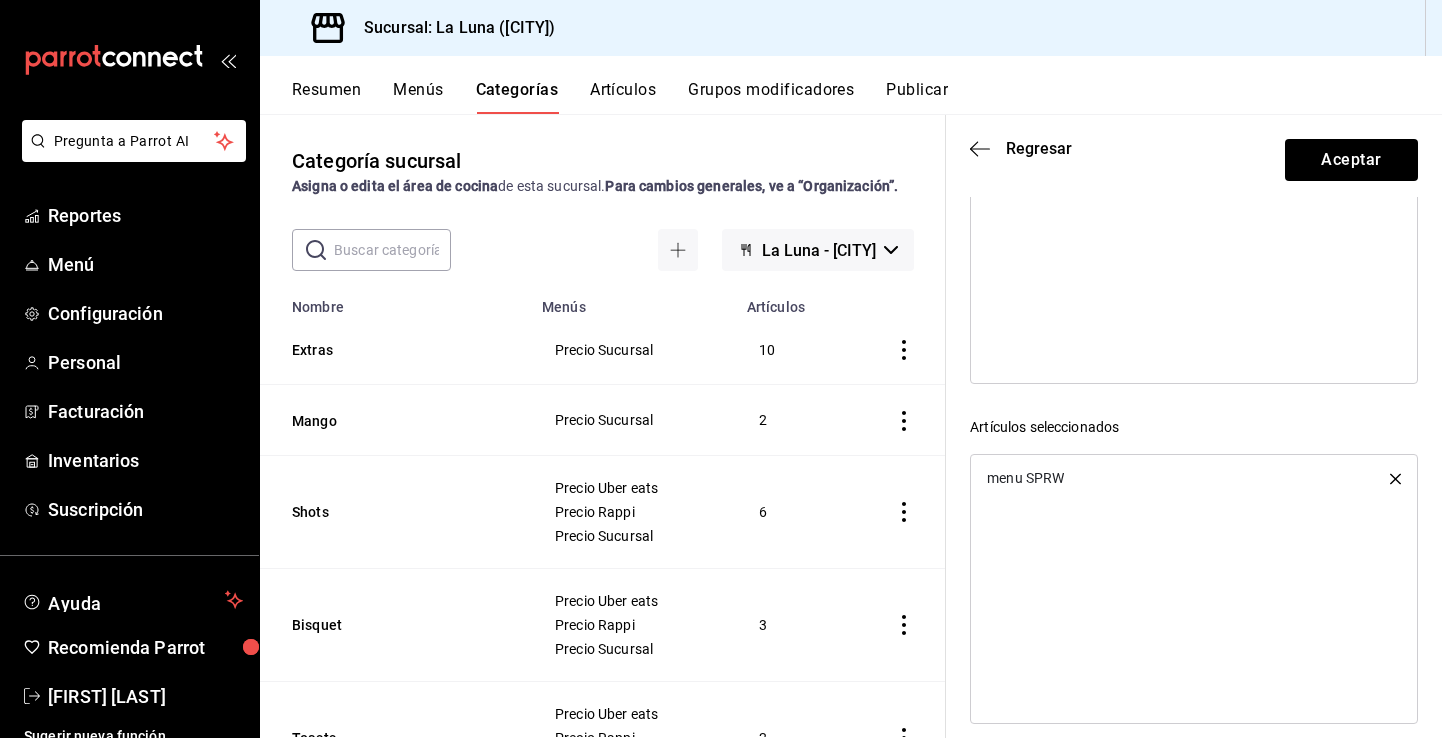 scroll, scrollTop: 297, scrollLeft: 0, axis: vertical 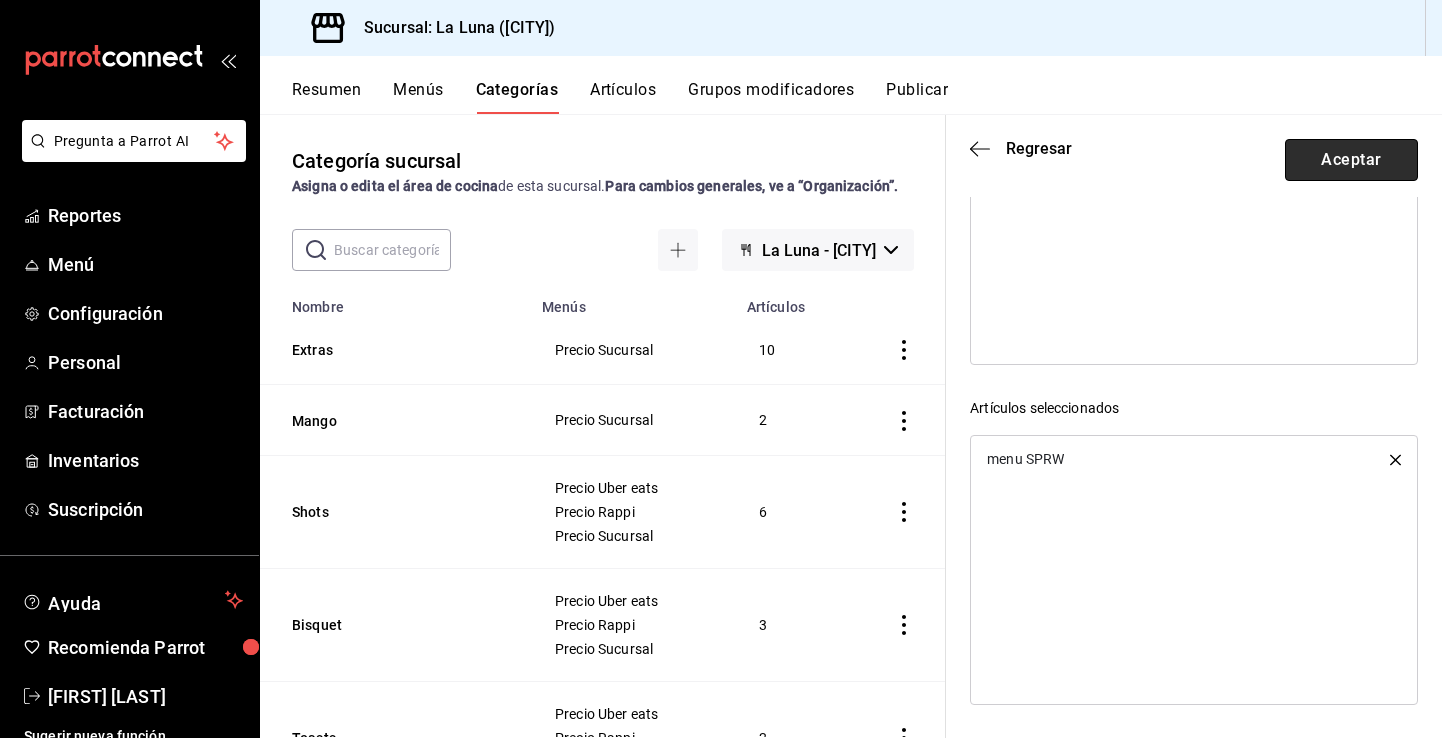 click on "Aceptar" at bounding box center (1351, 160) 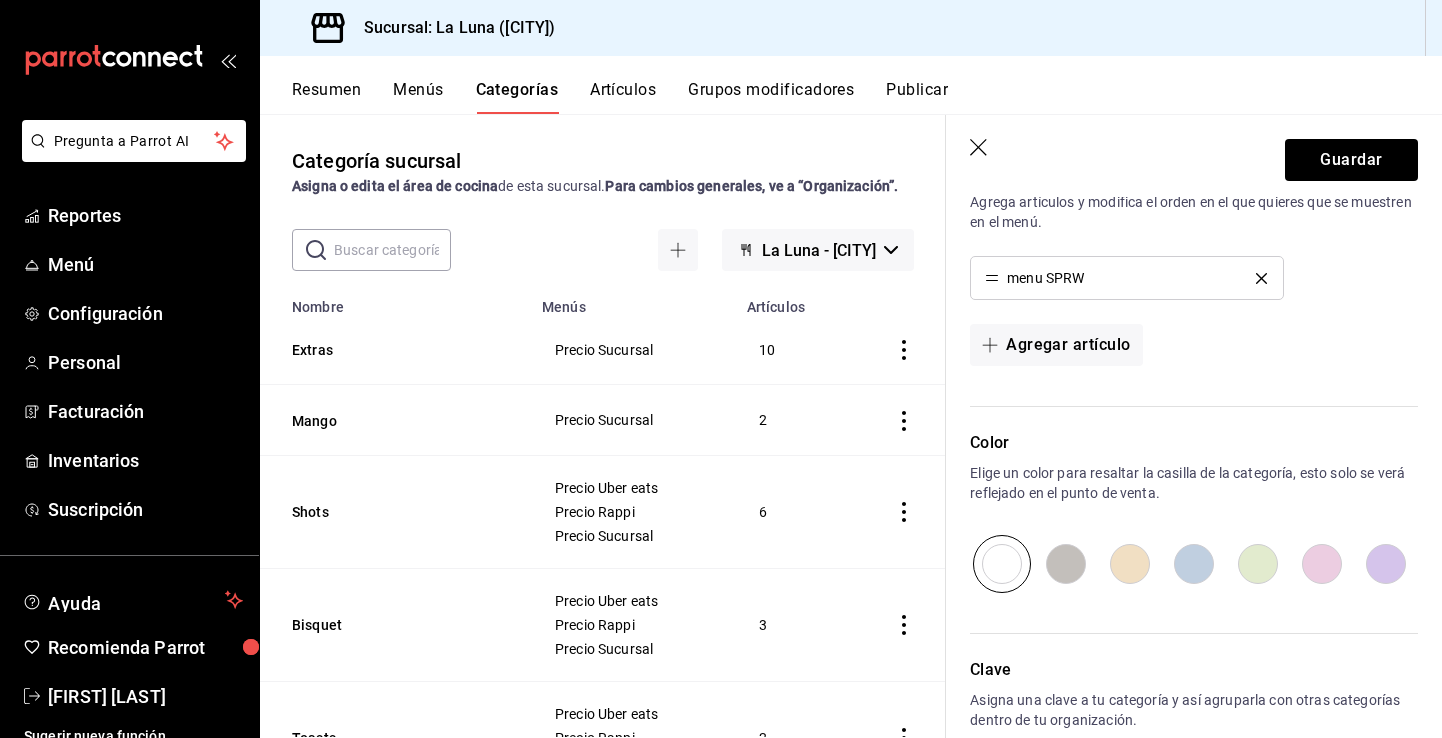 scroll, scrollTop: 709, scrollLeft: 0, axis: vertical 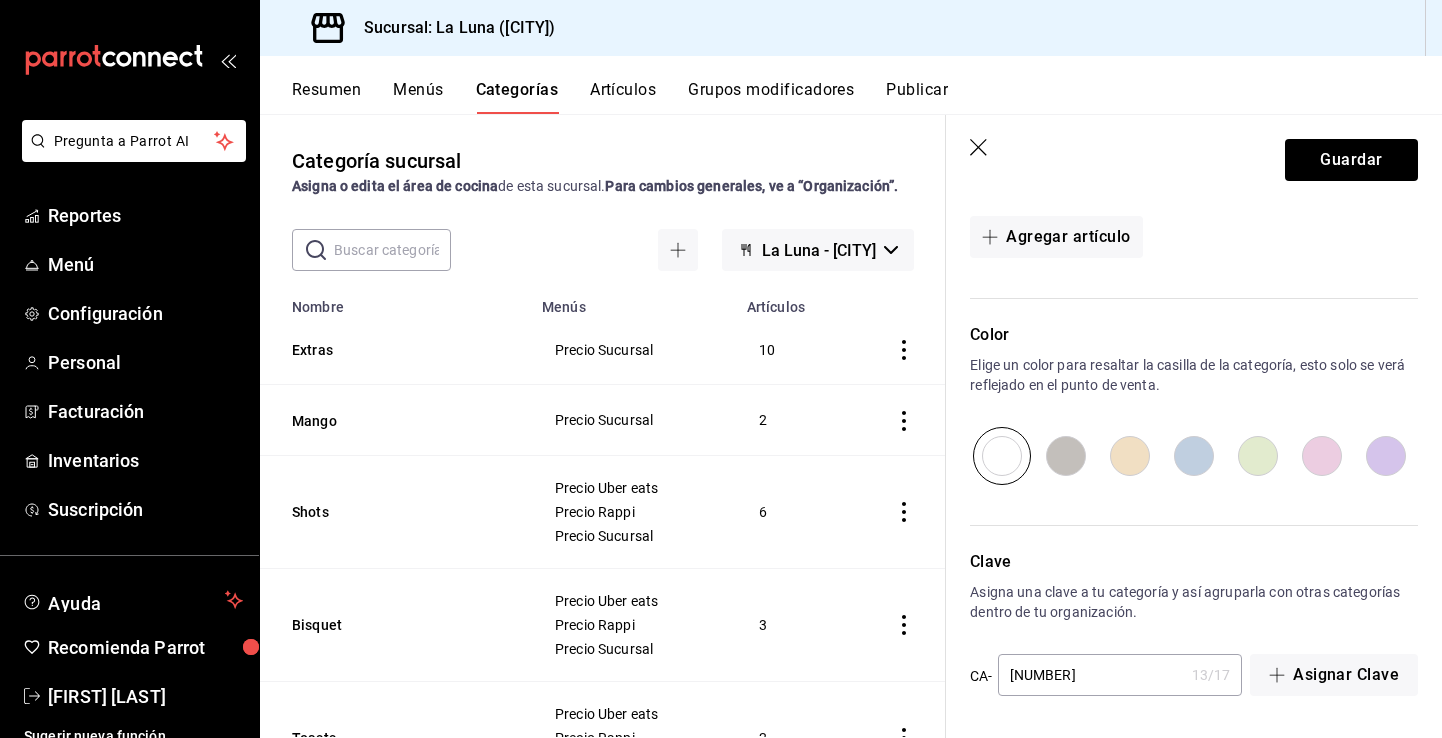click at bounding box center [1386, 456] 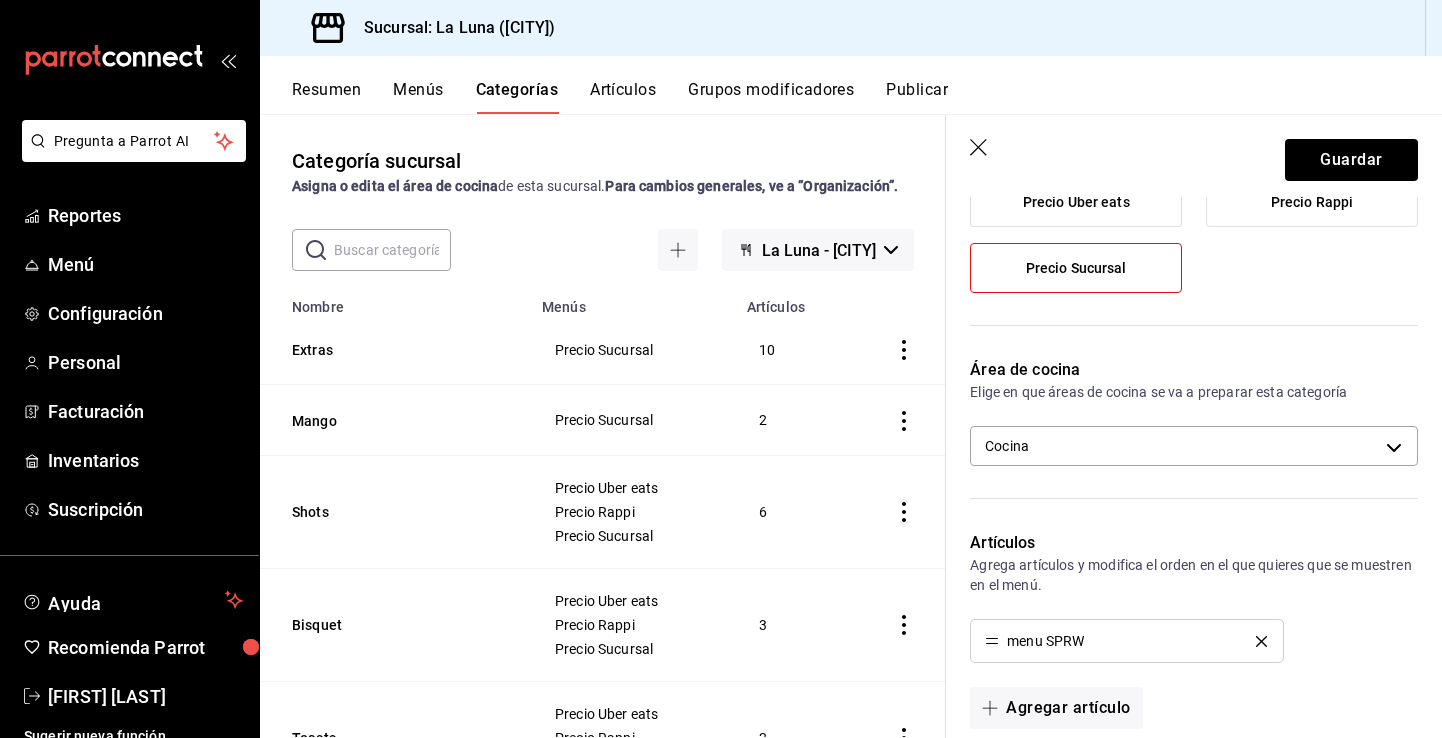 scroll, scrollTop: 139, scrollLeft: 0, axis: vertical 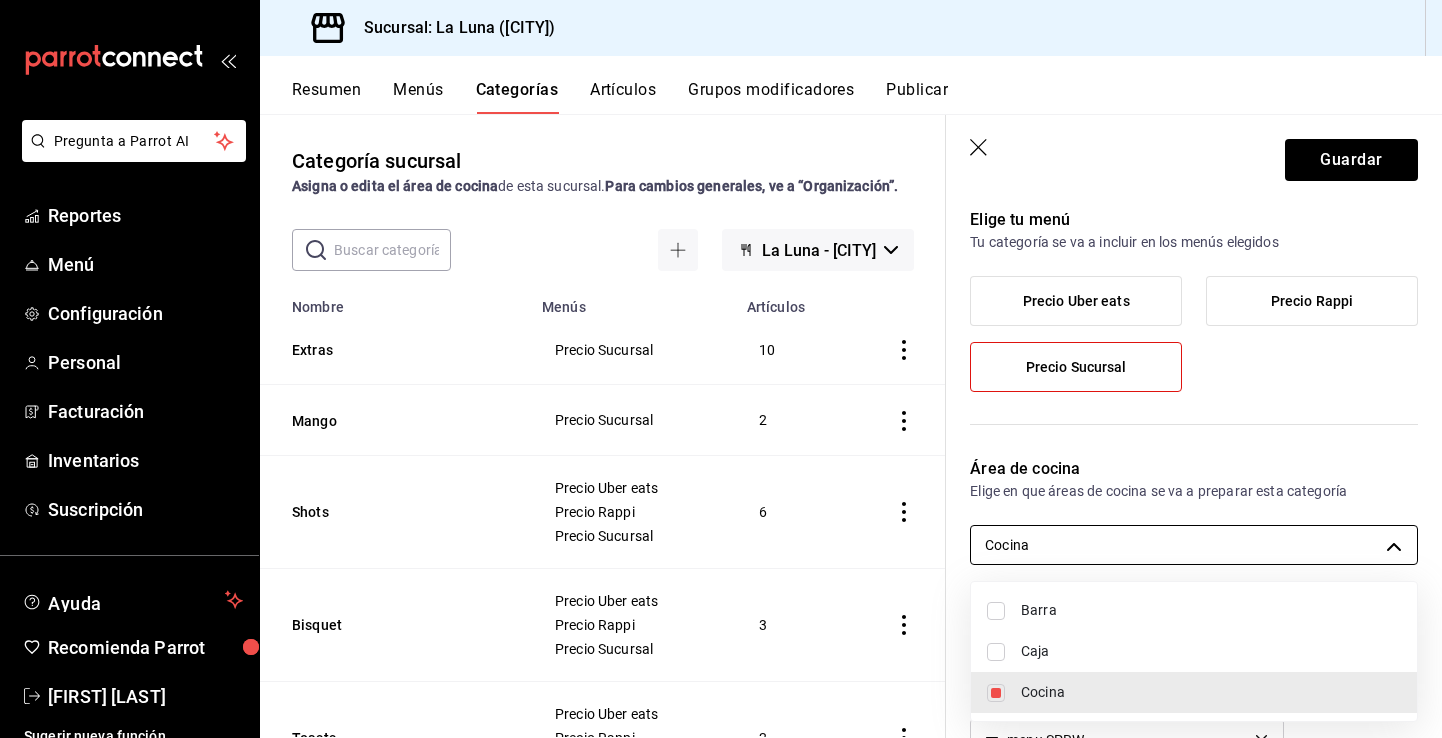 click on "Pregunta a Parrot AI Reportes Menú Configuración Personal Facturación Inventarios Suscripción Ayuda Recomienda Parrot [FIRST] [LAST] Sugerir nueva función Sucursal: La Luna ([CITY]) Resumen Menús Categorías Artículos Grupos modificadores Publicar Categoría sucursal Asigna o edita el área de cocina de esta sucursal. Para cambios generales, ve a “Organización”. La Luna - [CITY] Nombre Menús Artículos Extras Precio Sucursal 10 Mango Precio Sucursal 2 Shots Precio Uber eats Precio Rappi Precio Sucursal 6 Bisquet Precio Uber eats Precio Rappi Precio Sucursal 3 Toasts Precio Uber eats Precio Rappi Precio Sucursal 2 Empleados Precio Sucursal 1 Pan Precio Rappi Precio Sucursal 19 Chips Precio Uber eats Precio Rappi Precio Sucursal 13 Cafe Precio Uber eats Precio Rappi Precio Sucursal 17 To Stay Precio Uber eats Precio Rappi Precio Sucursal 7 To Go Precio Uber eats Precio Rappi Precio Sucursal 7 Smoothies Precio Uber eats Precio Rappi Precio Sucursal 10 Frozen Bowls" at bounding box center [721, 369] 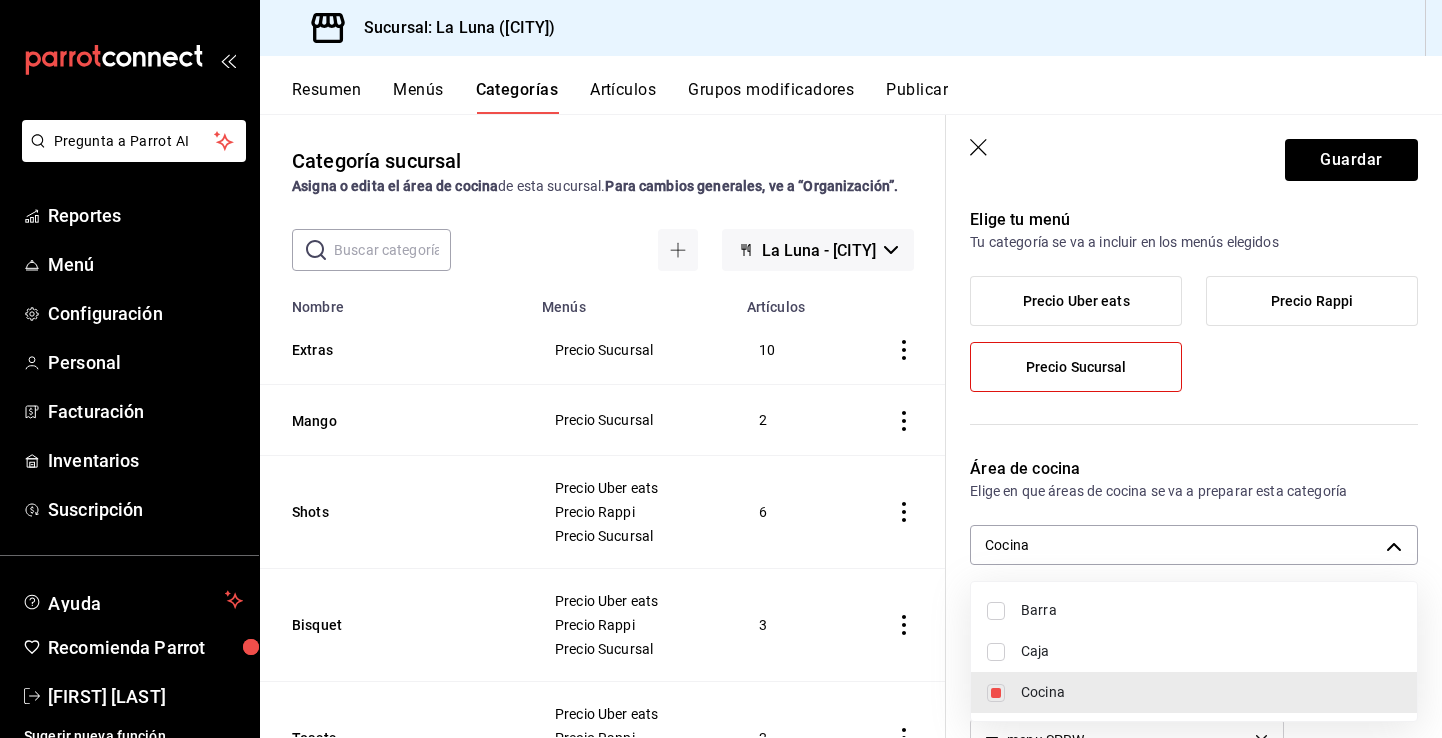 click at bounding box center [721, 369] 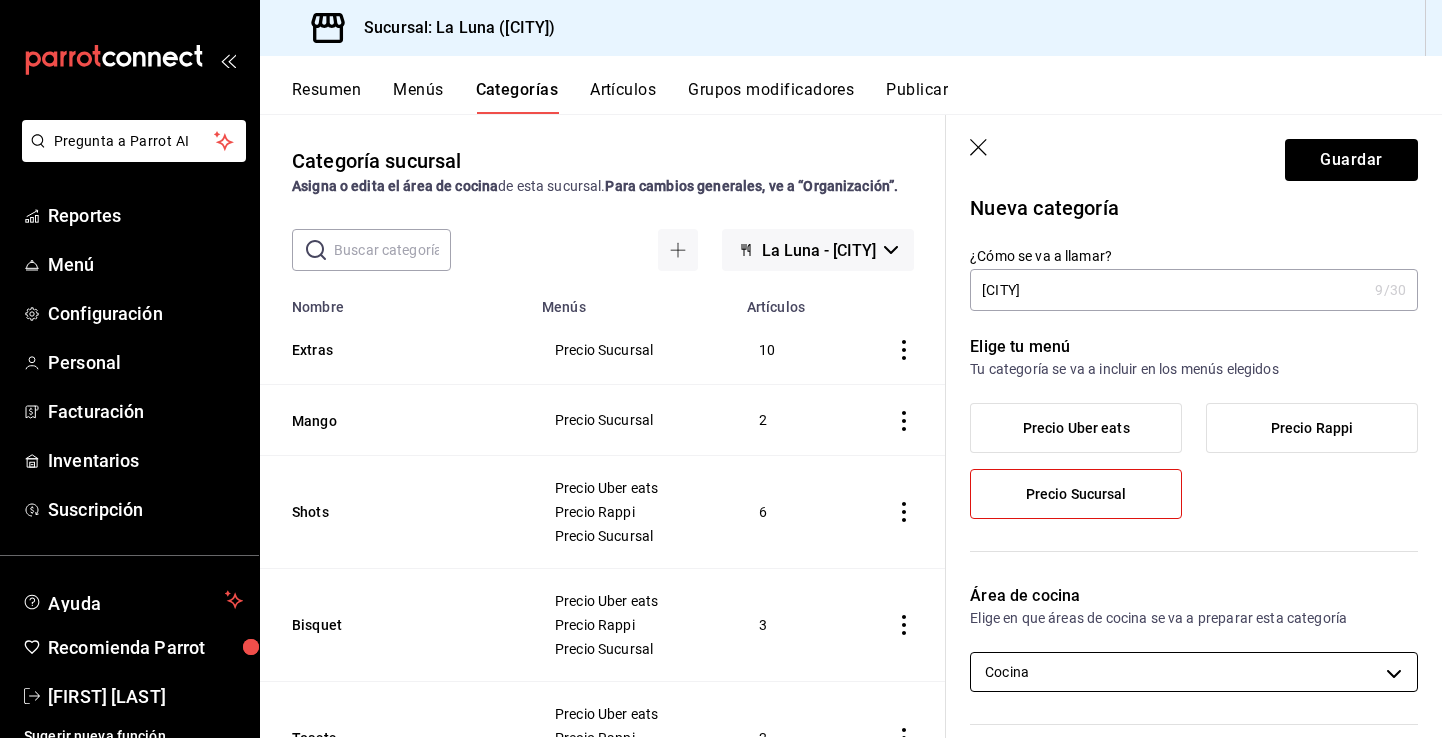 scroll, scrollTop: 5, scrollLeft: 0, axis: vertical 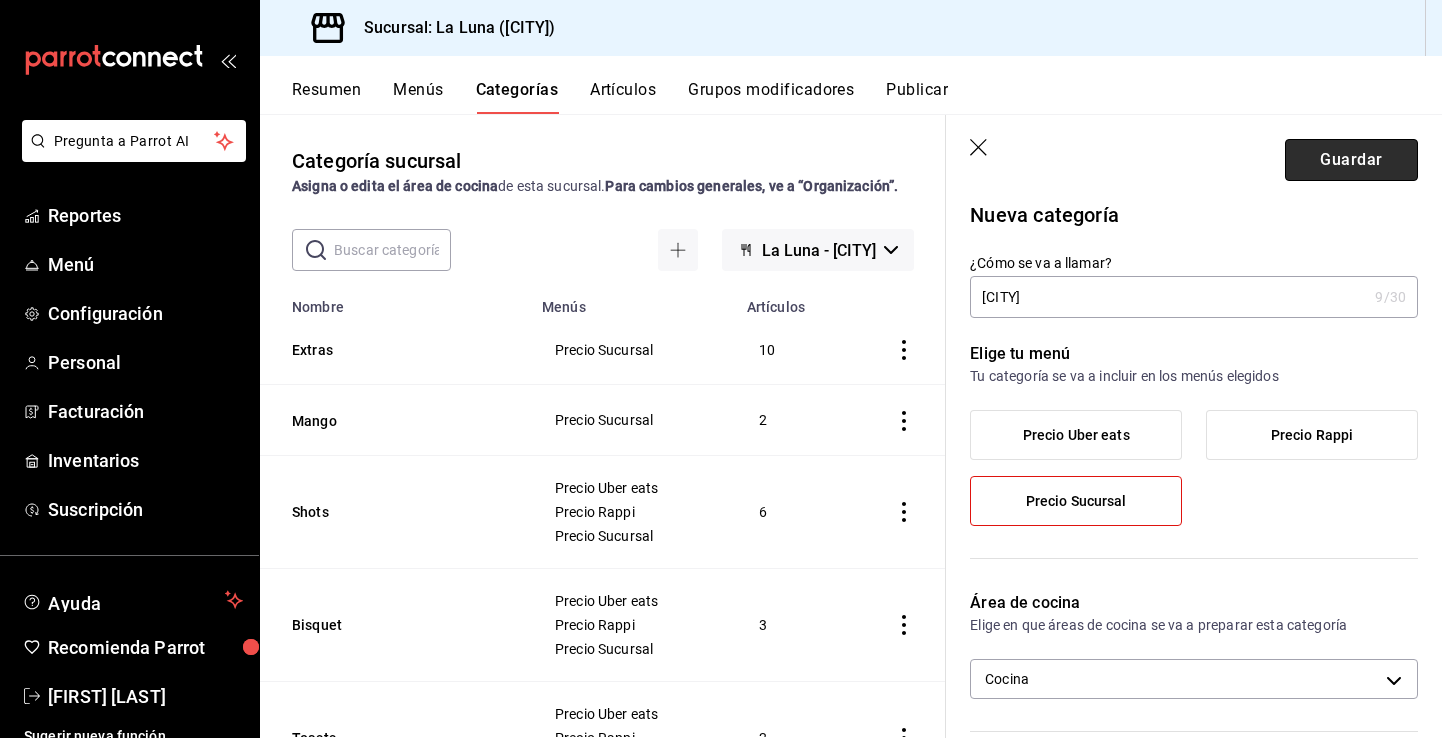 click on "Guardar" at bounding box center (1351, 160) 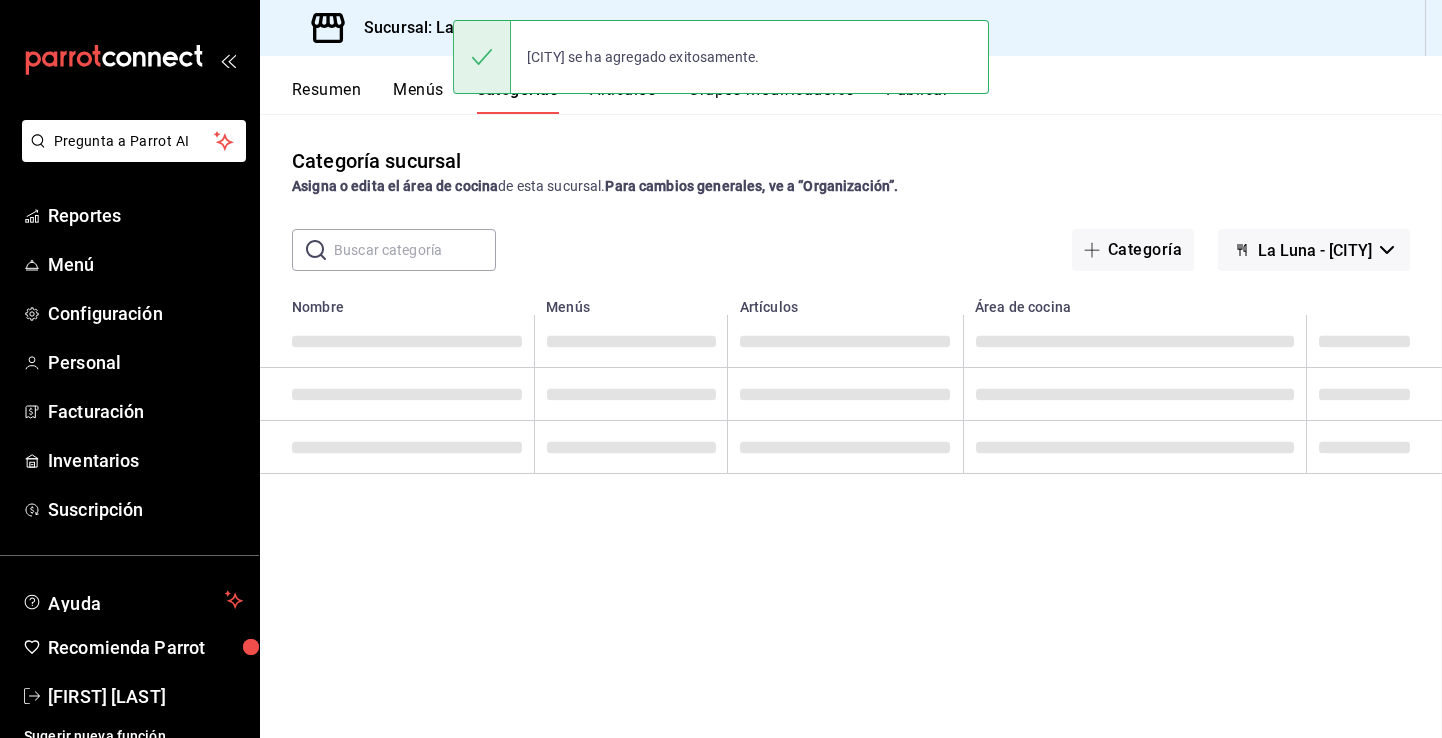 scroll, scrollTop: 0, scrollLeft: 0, axis: both 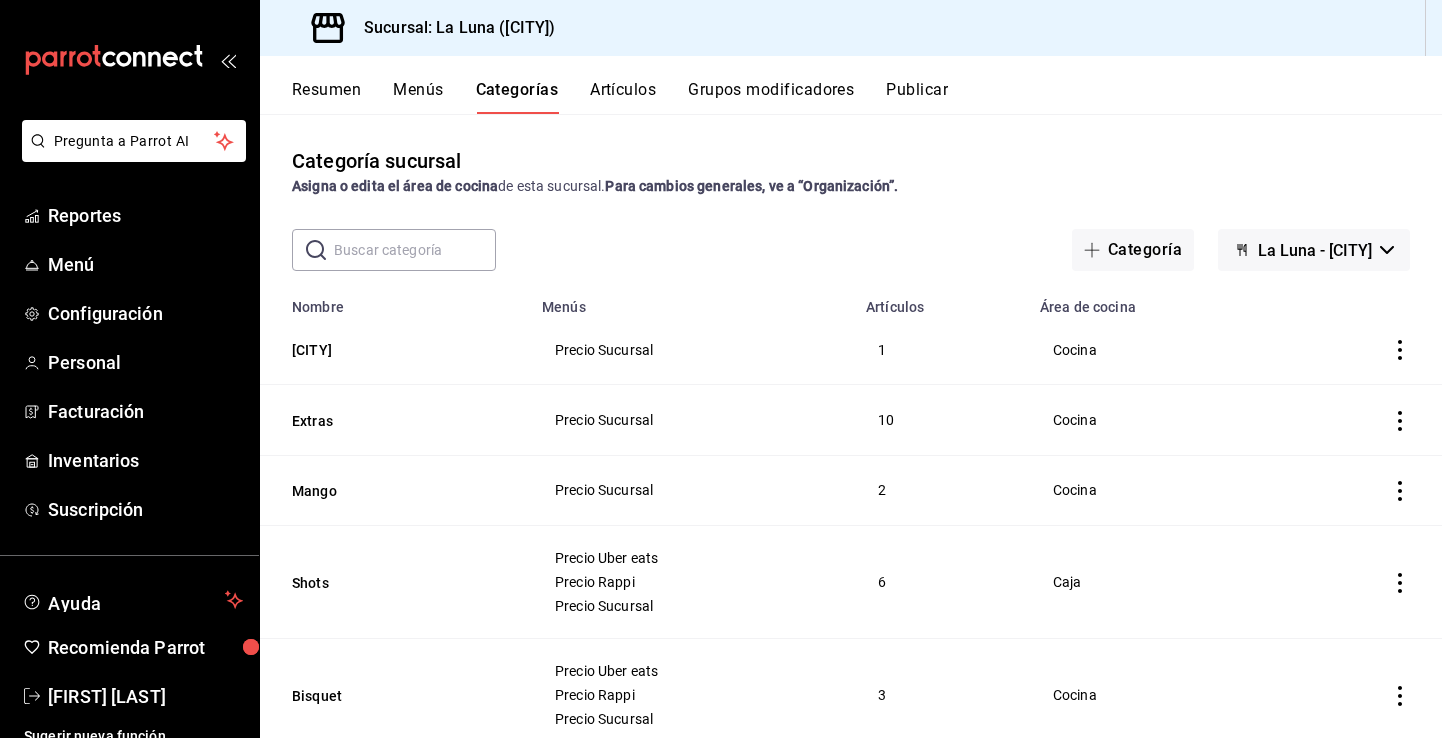 click on "Publicar" at bounding box center [917, 97] 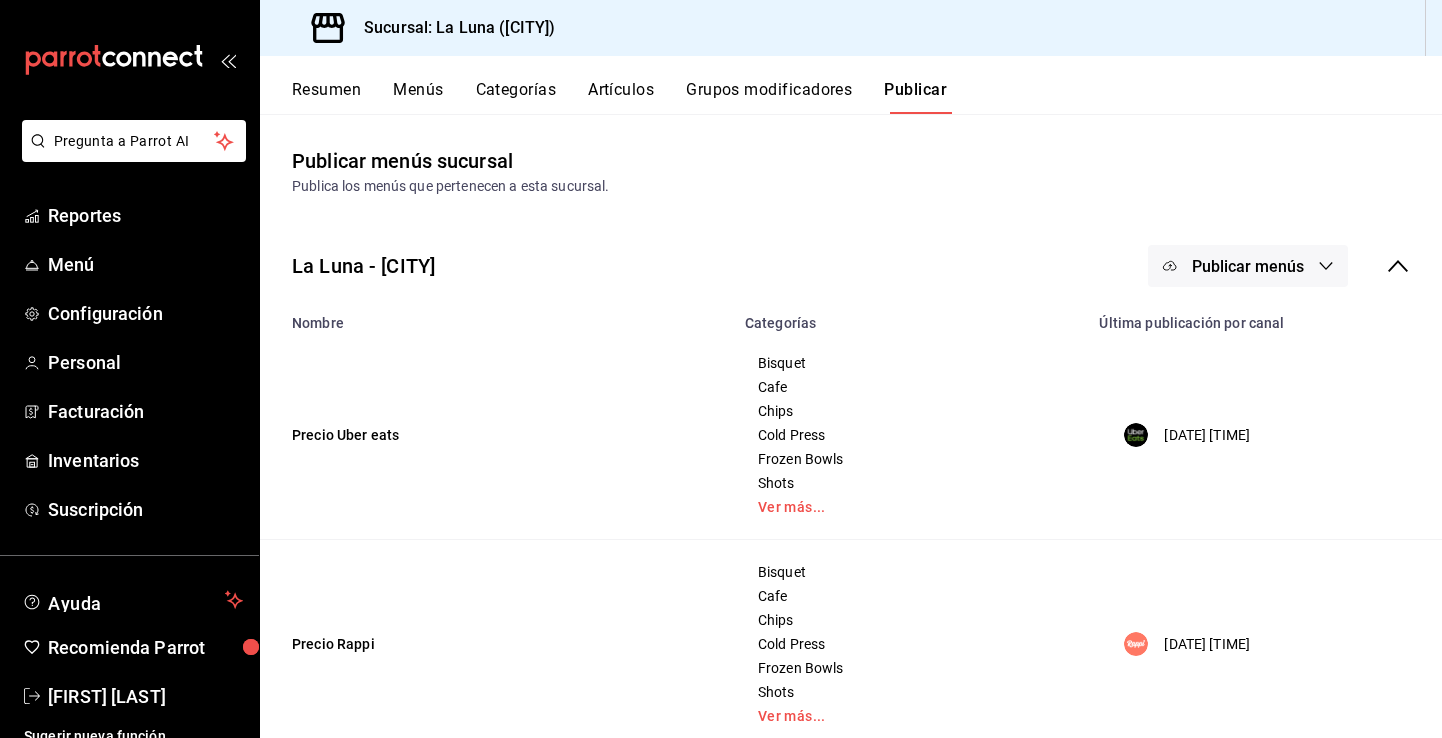 click on "Publicar menús" at bounding box center [1248, 266] 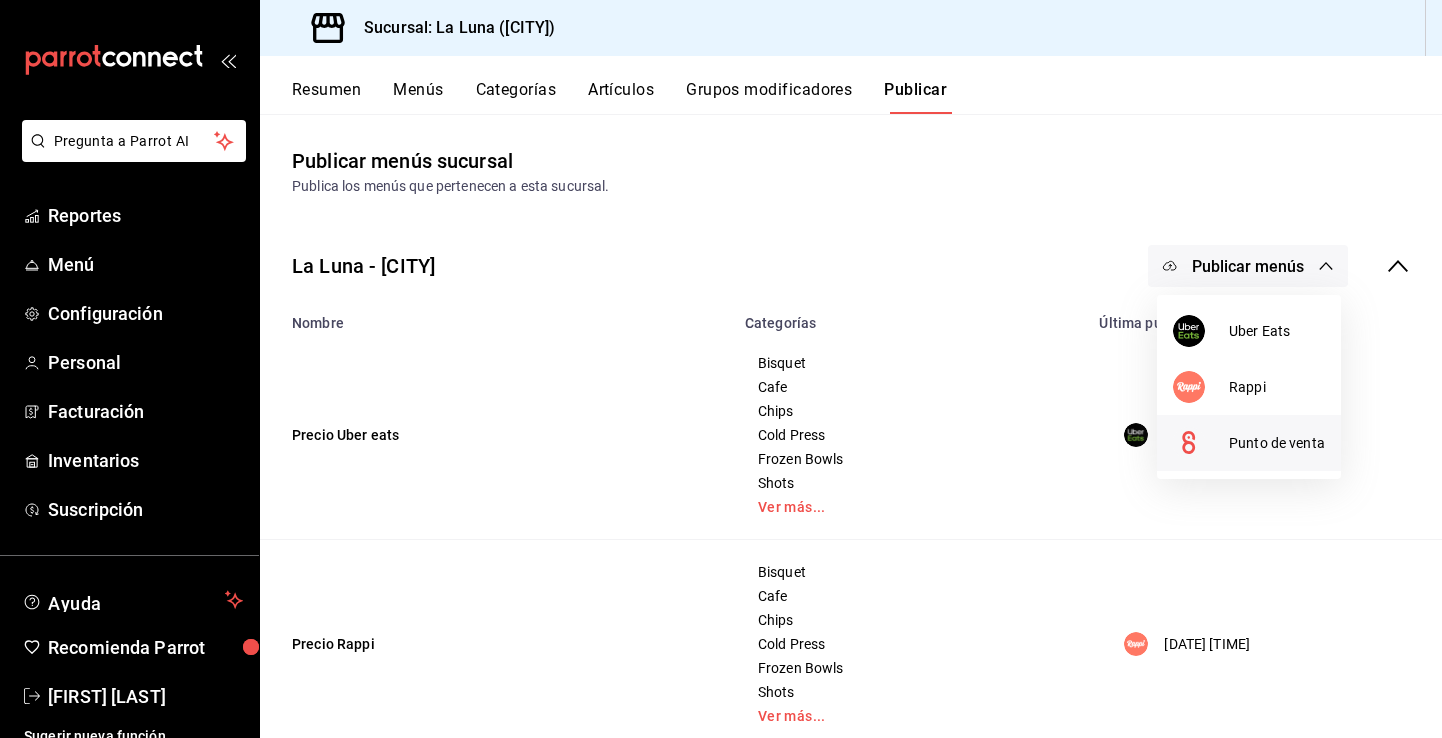 click on "Punto de venta" at bounding box center [1249, 443] 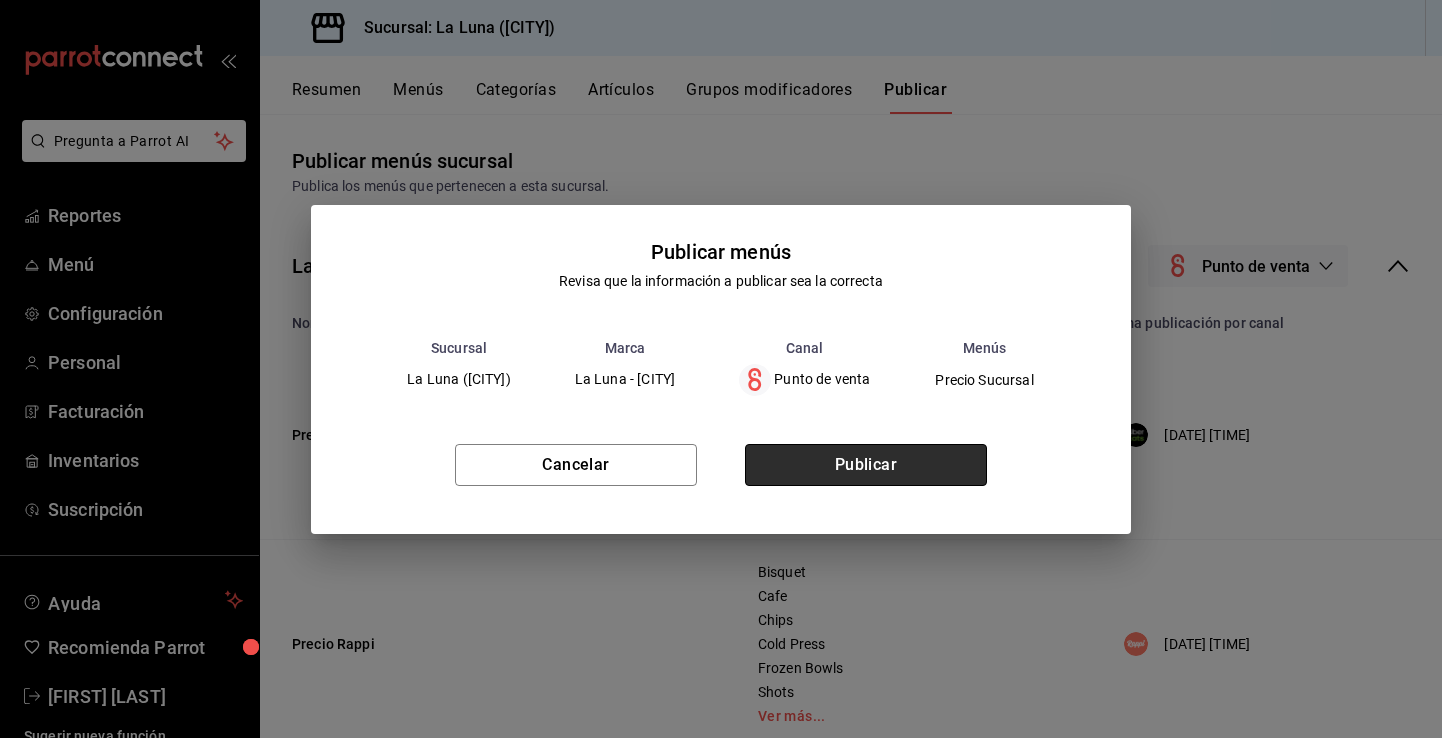 click on "Publicar" at bounding box center [866, 465] 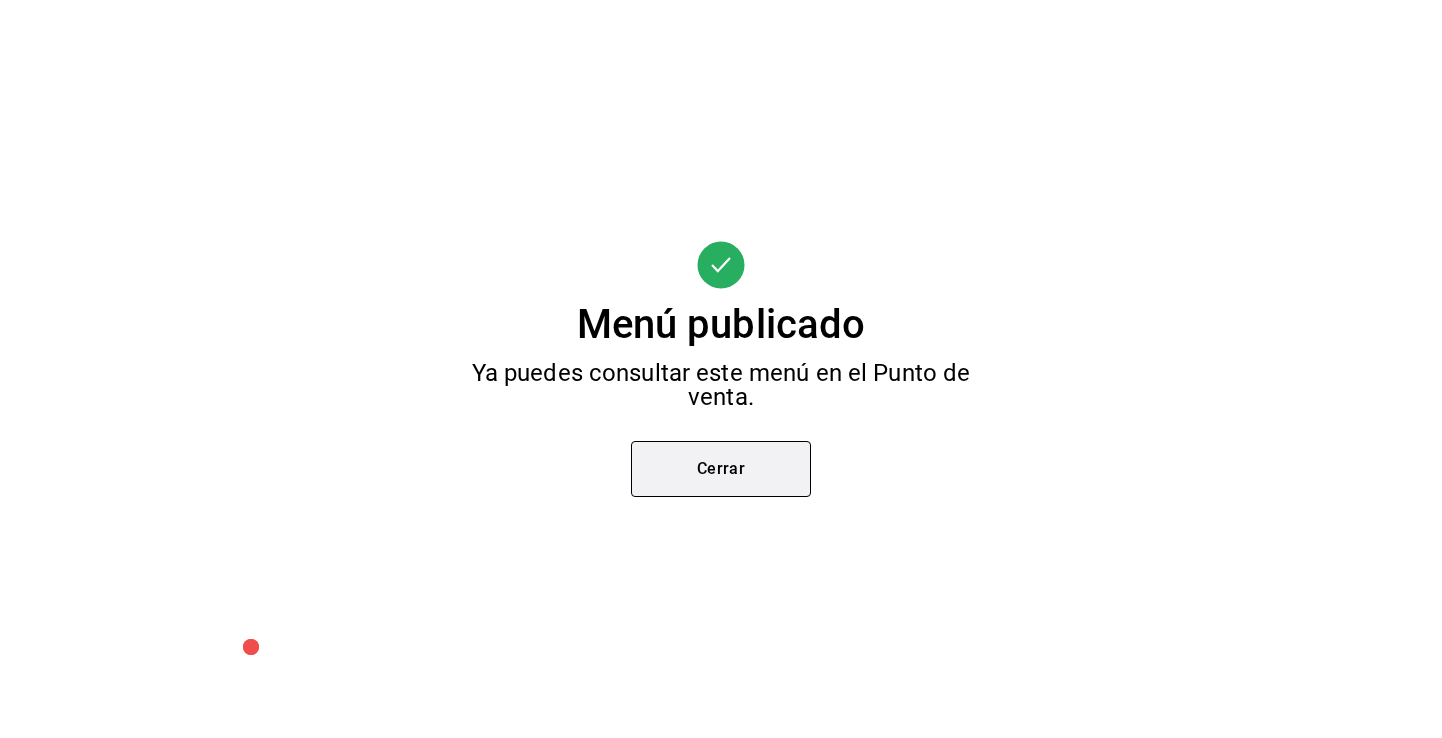 click on "Cerrar" at bounding box center (721, 469) 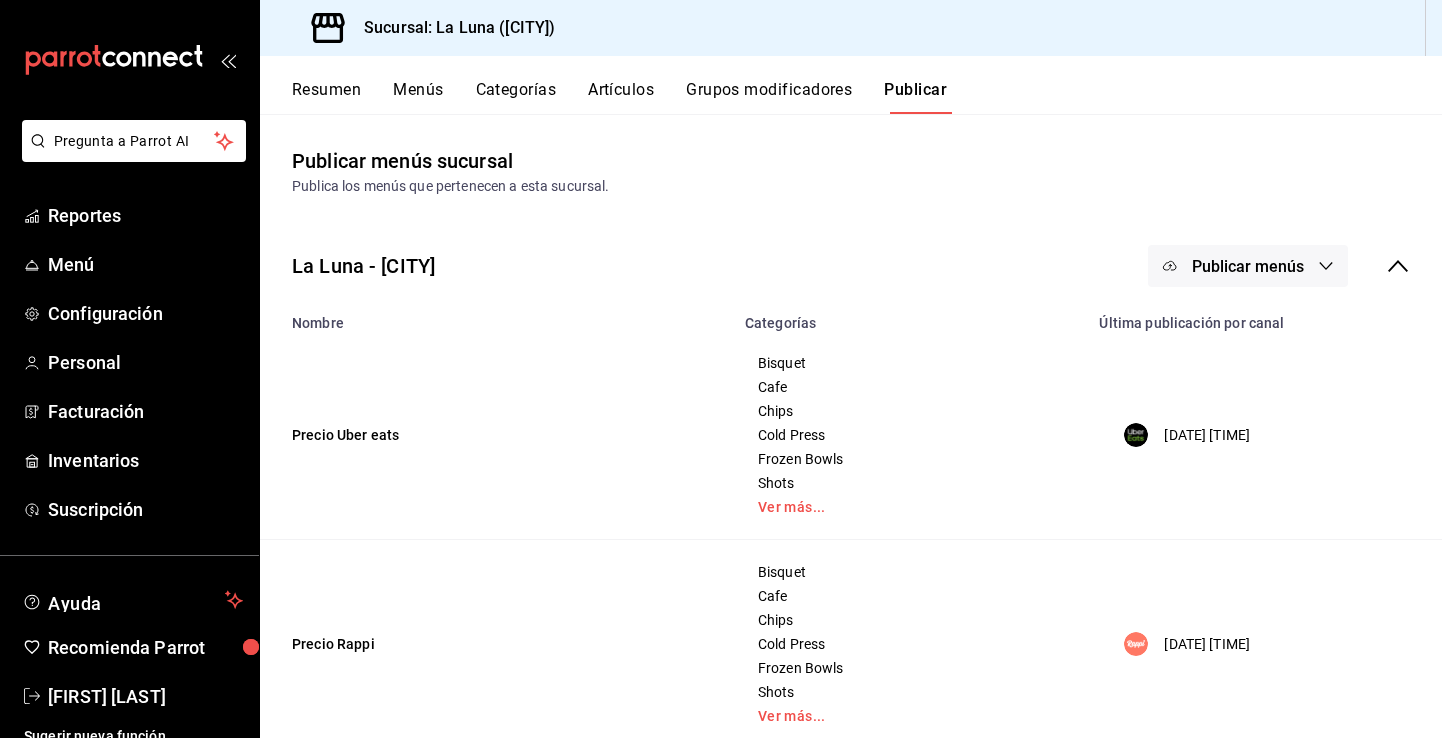 click on "Artículos" at bounding box center (621, 97) 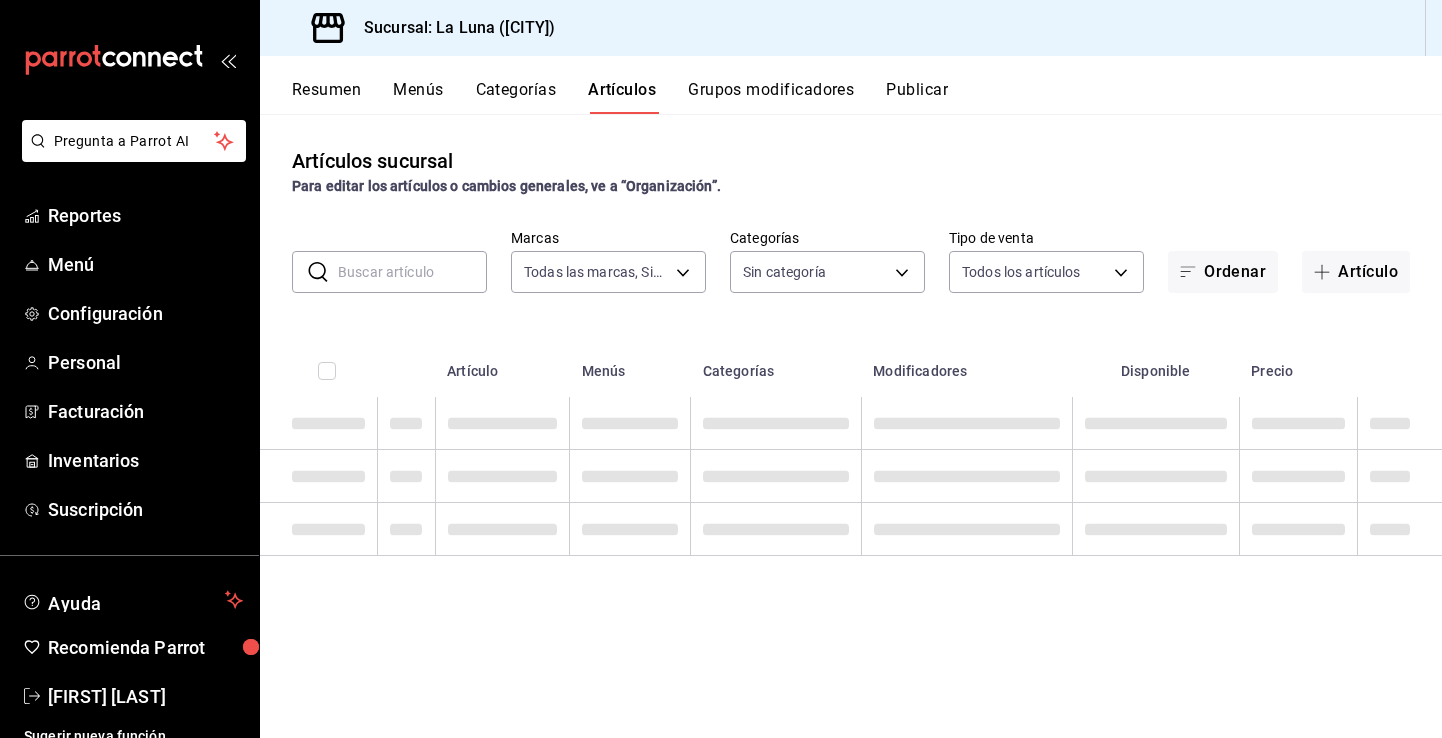 type on "[UUID]" 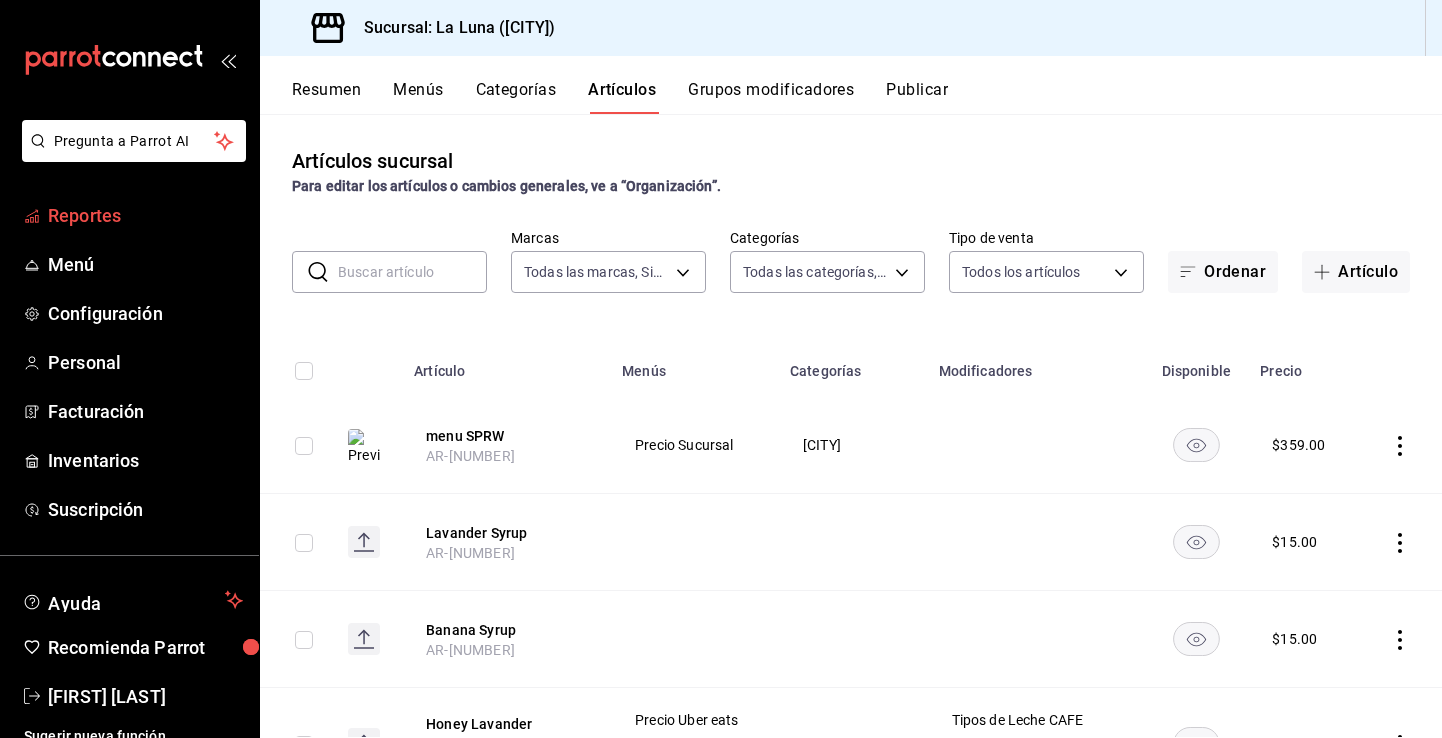 click on "Reportes" at bounding box center (145, 215) 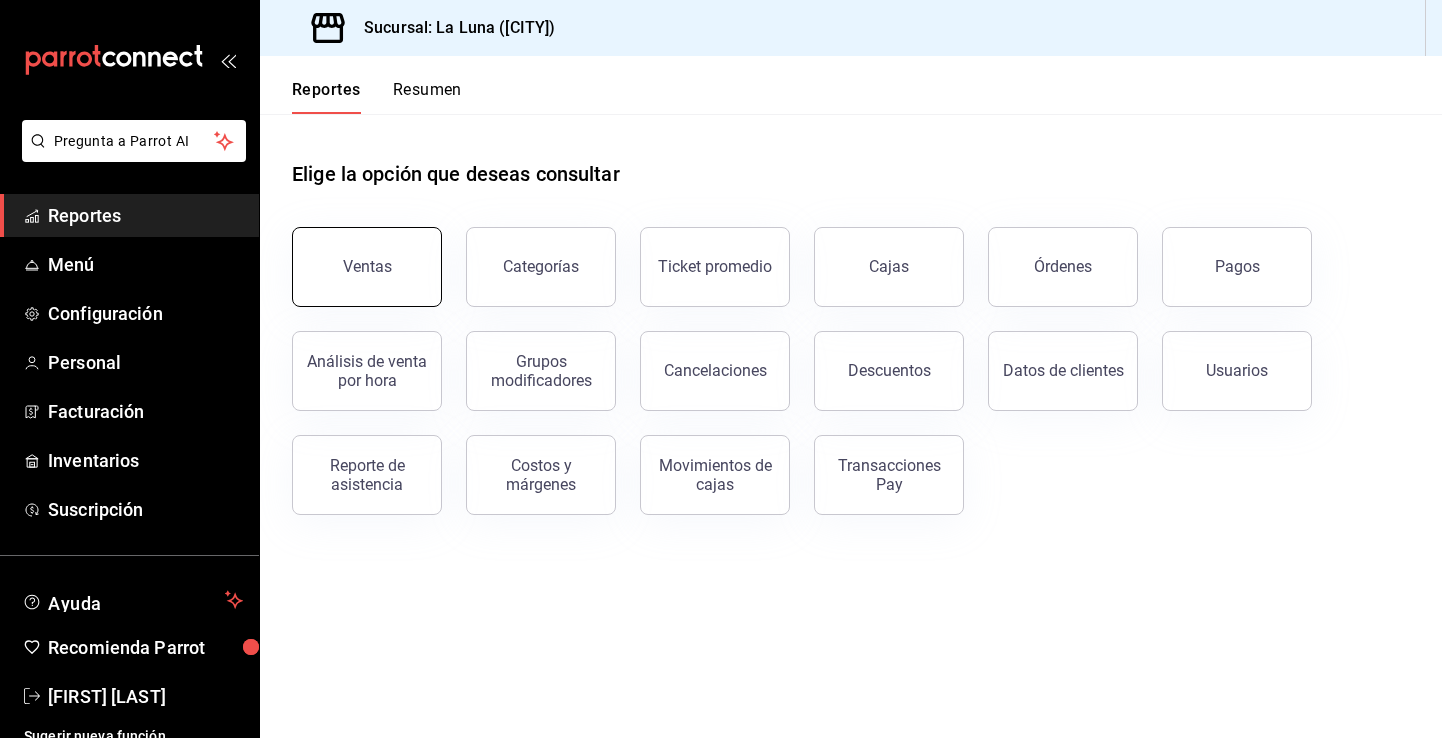 click on "Ventas" at bounding box center [367, 266] 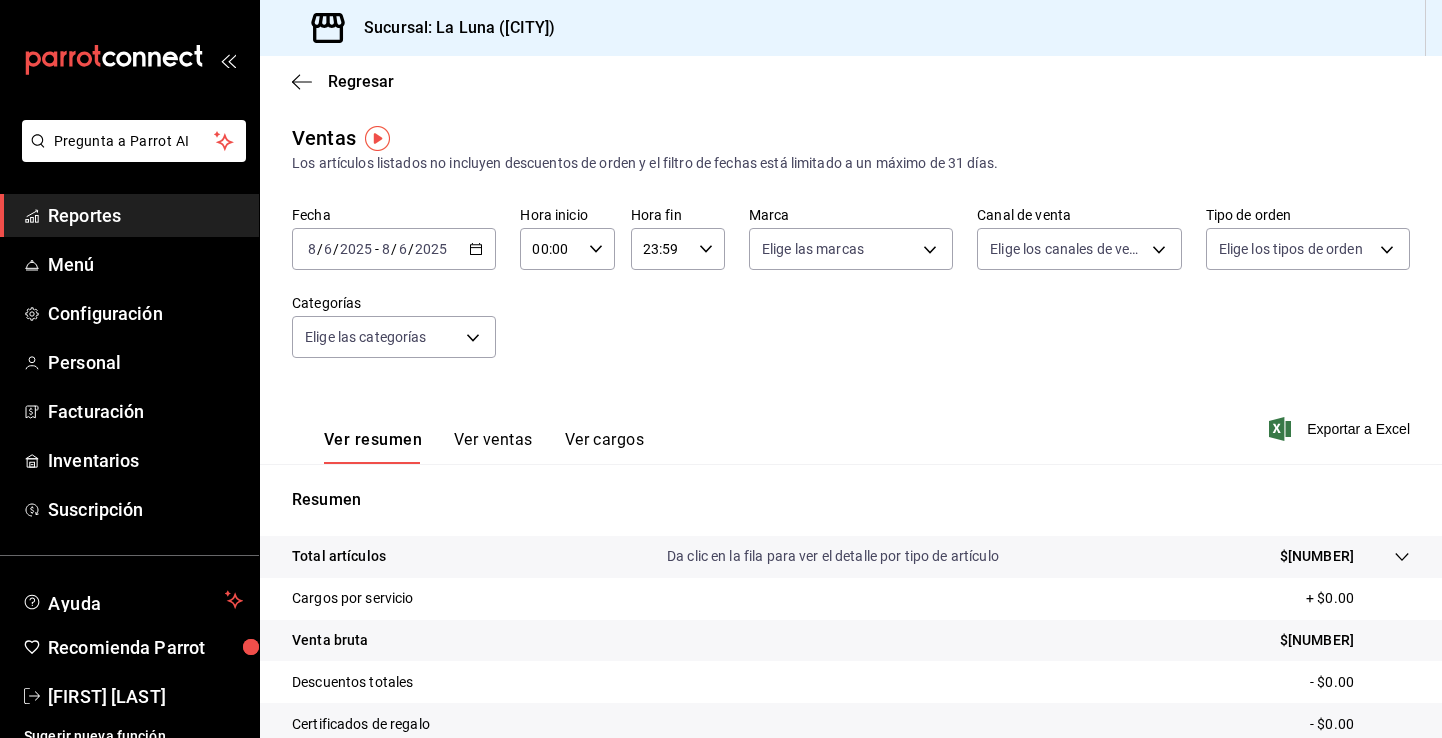 click 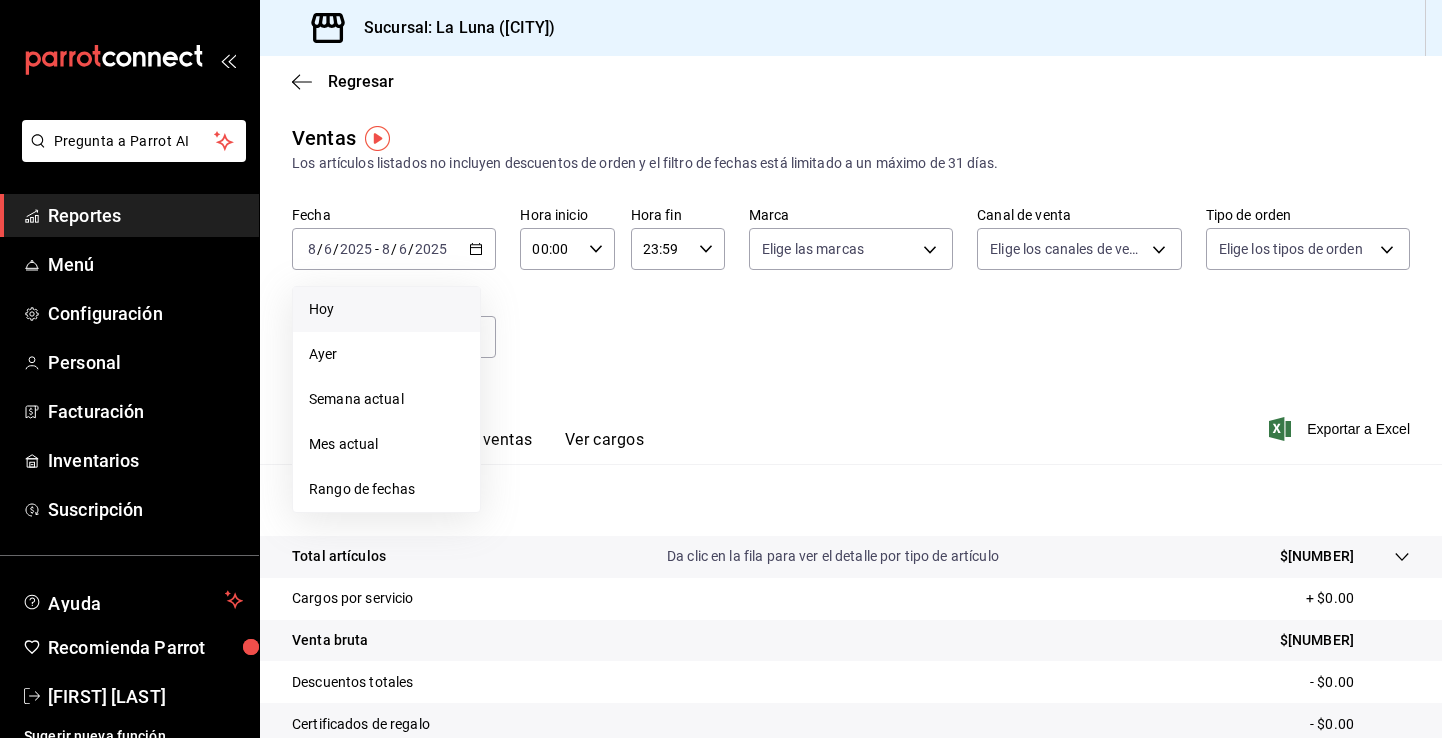 click on "Hoy" at bounding box center (386, 309) 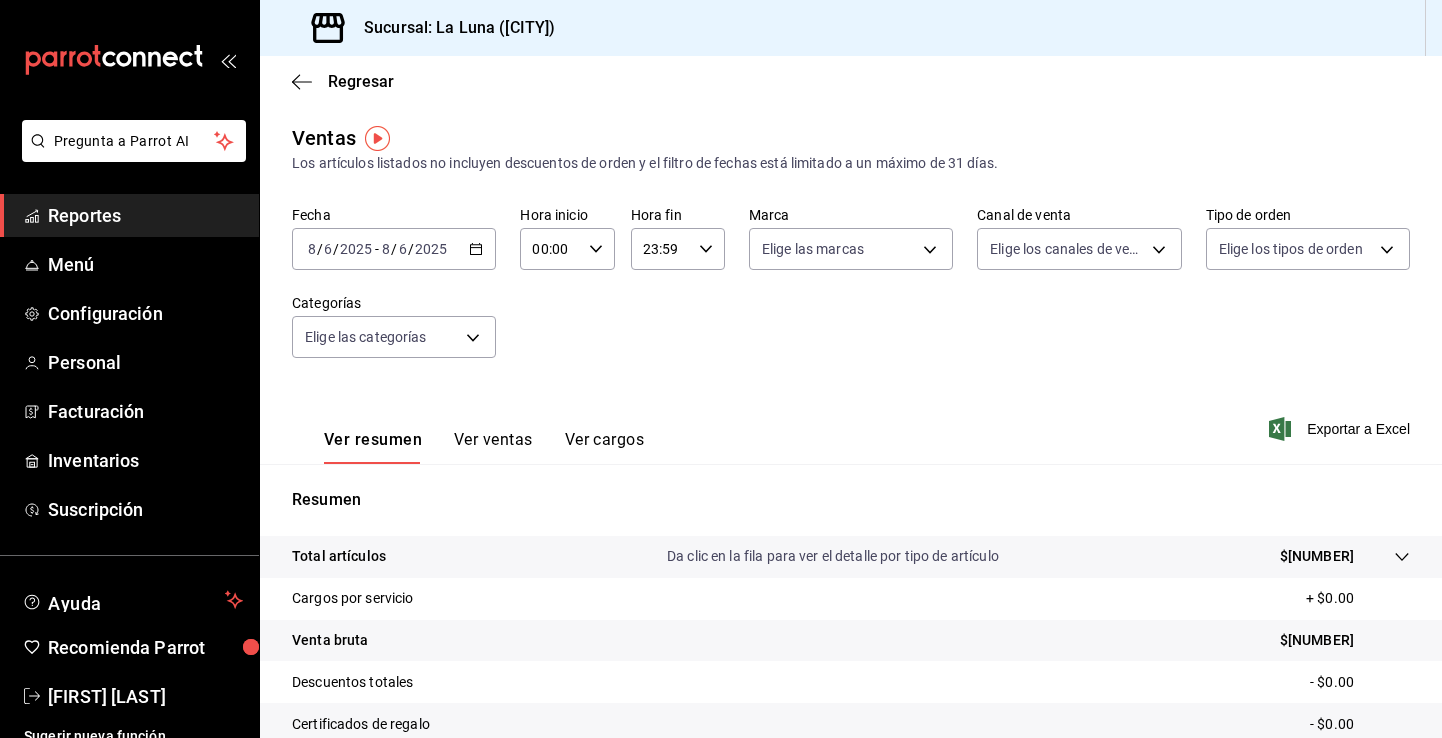 click 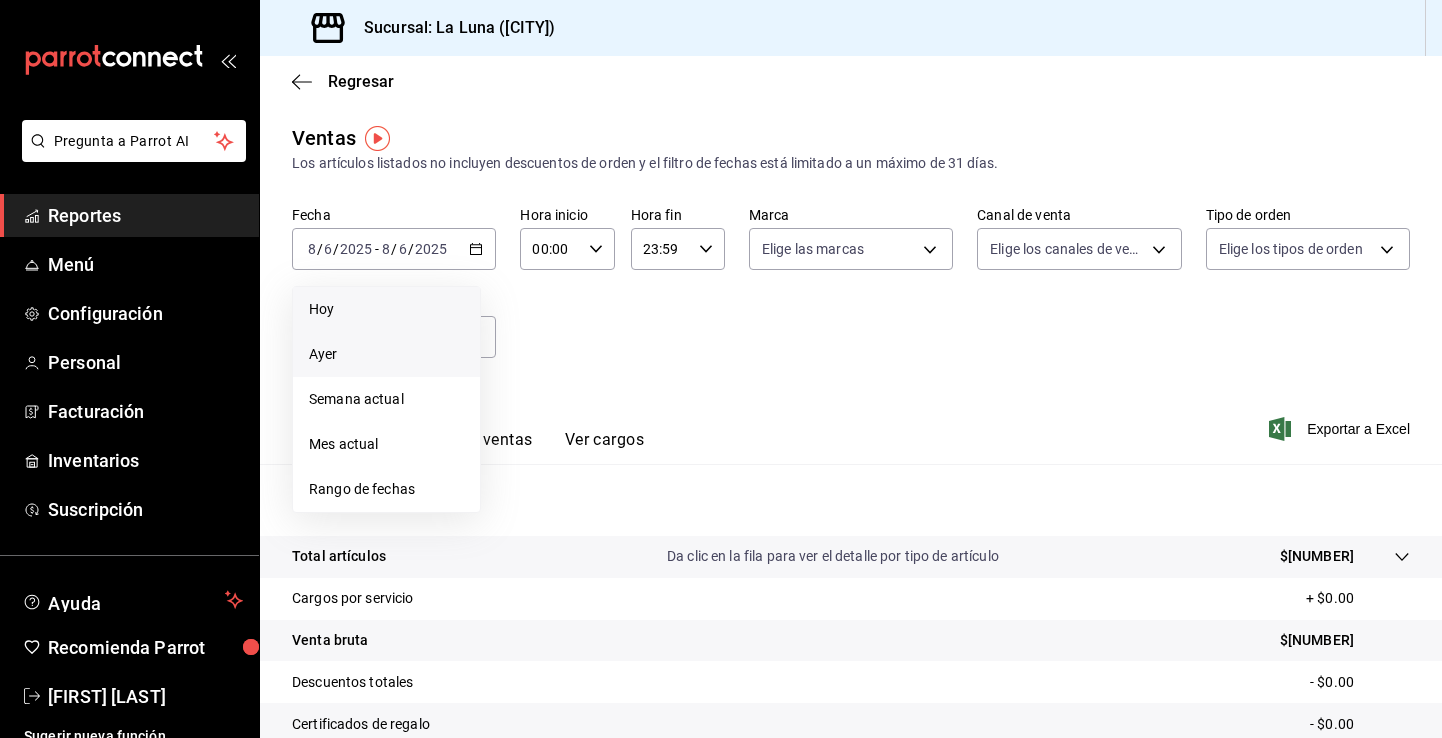 click on "Ayer" at bounding box center (386, 354) 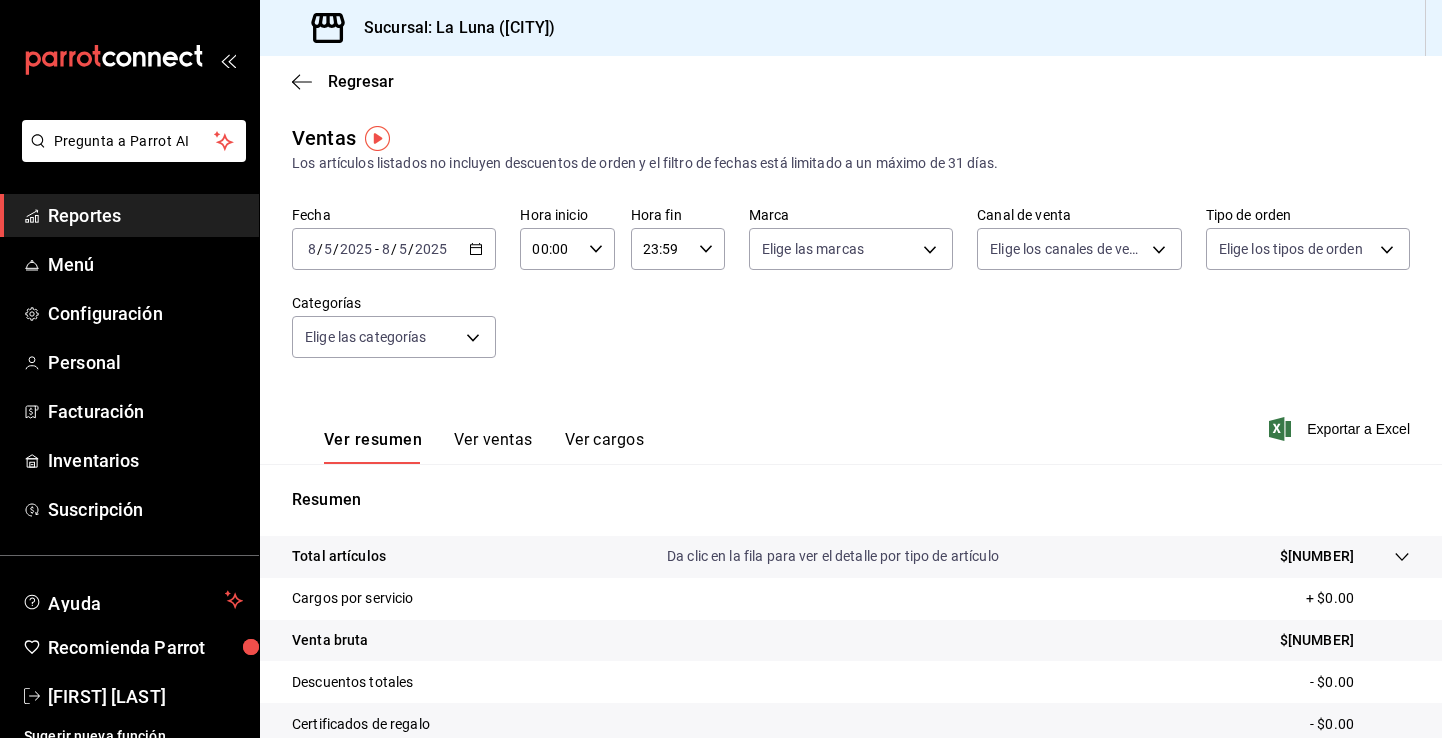 click 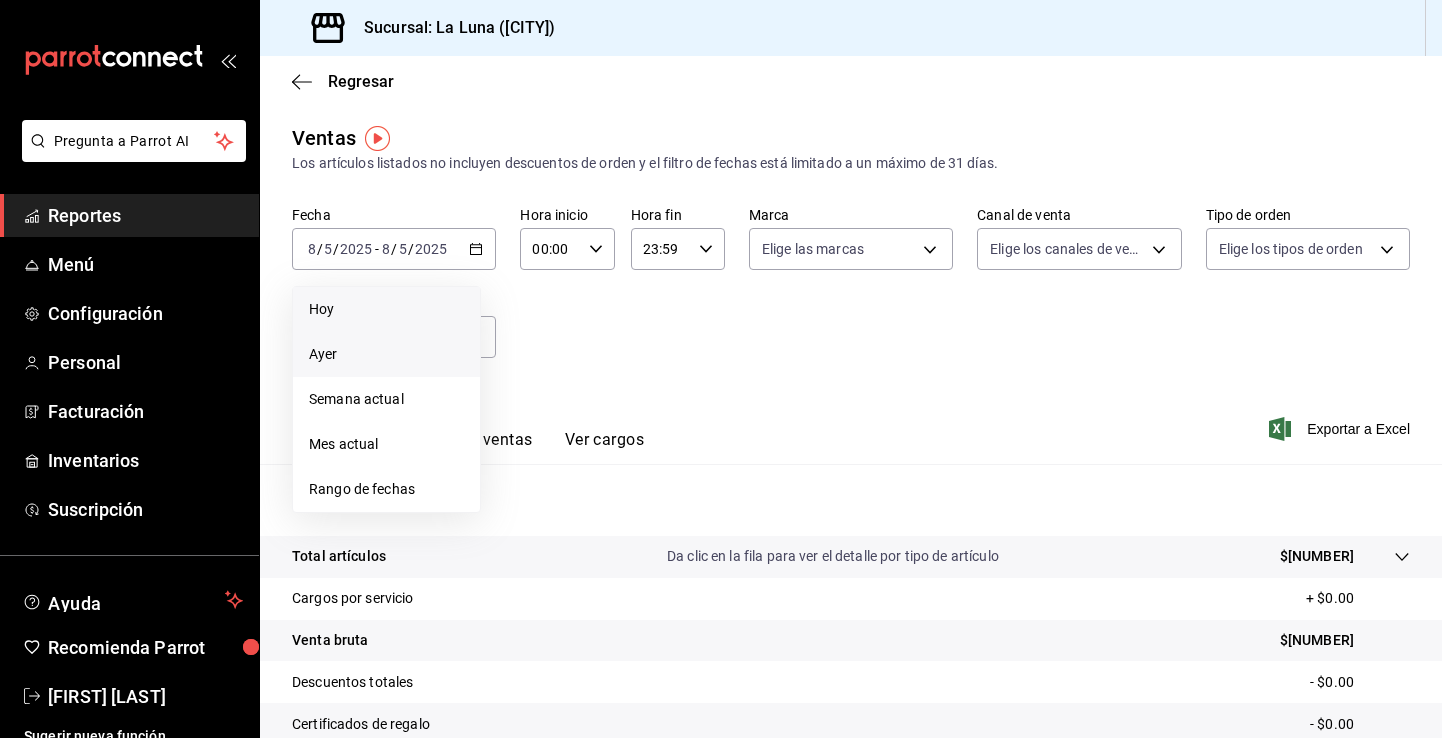 click on "Hoy" at bounding box center (386, 309) 